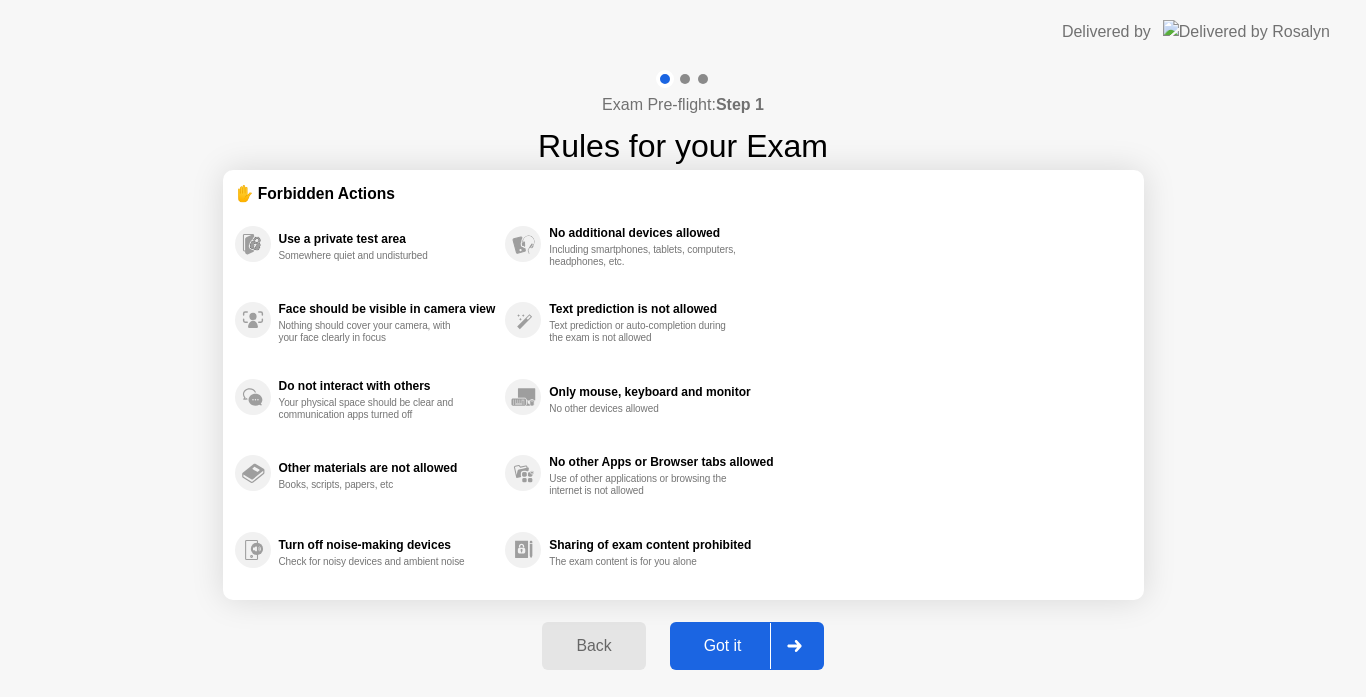click on "Got it" 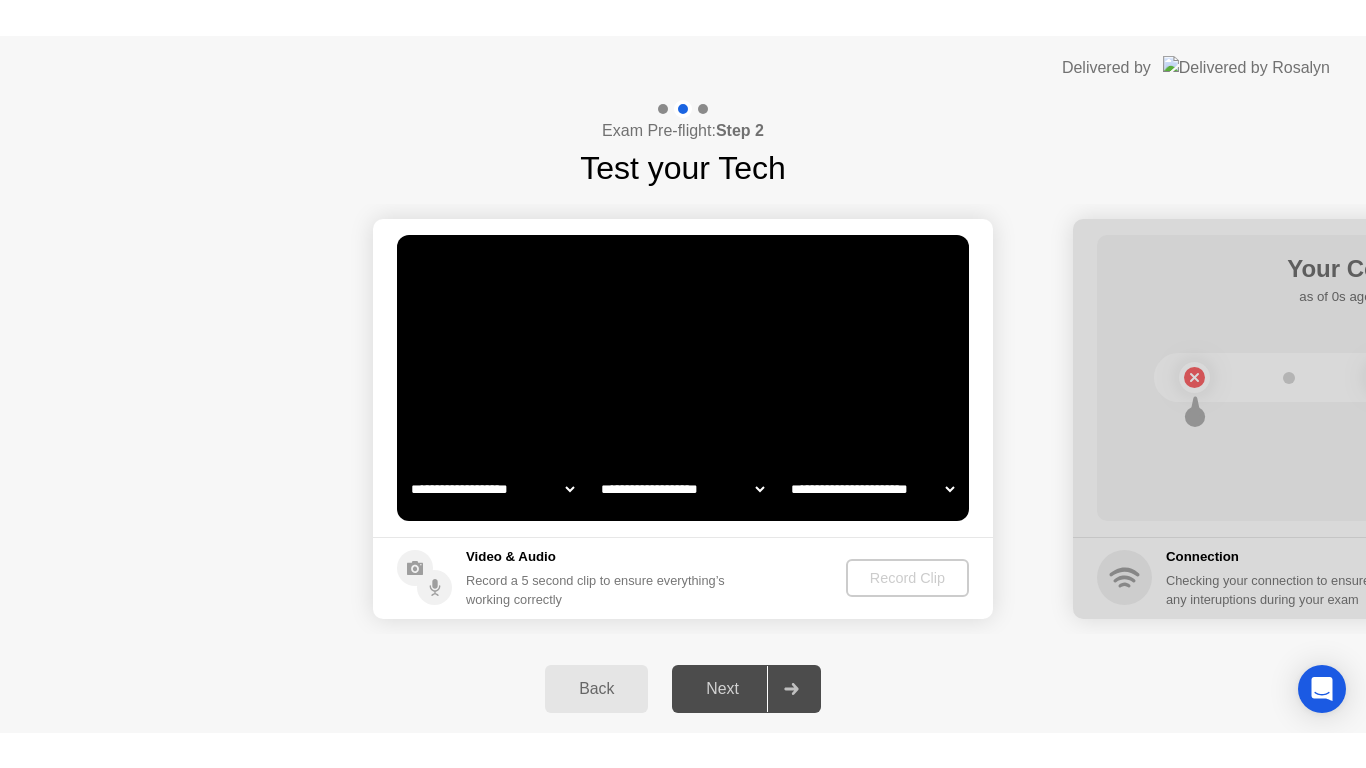 scroll, scrollTop: 0, scrollLeft: 0, axis: both 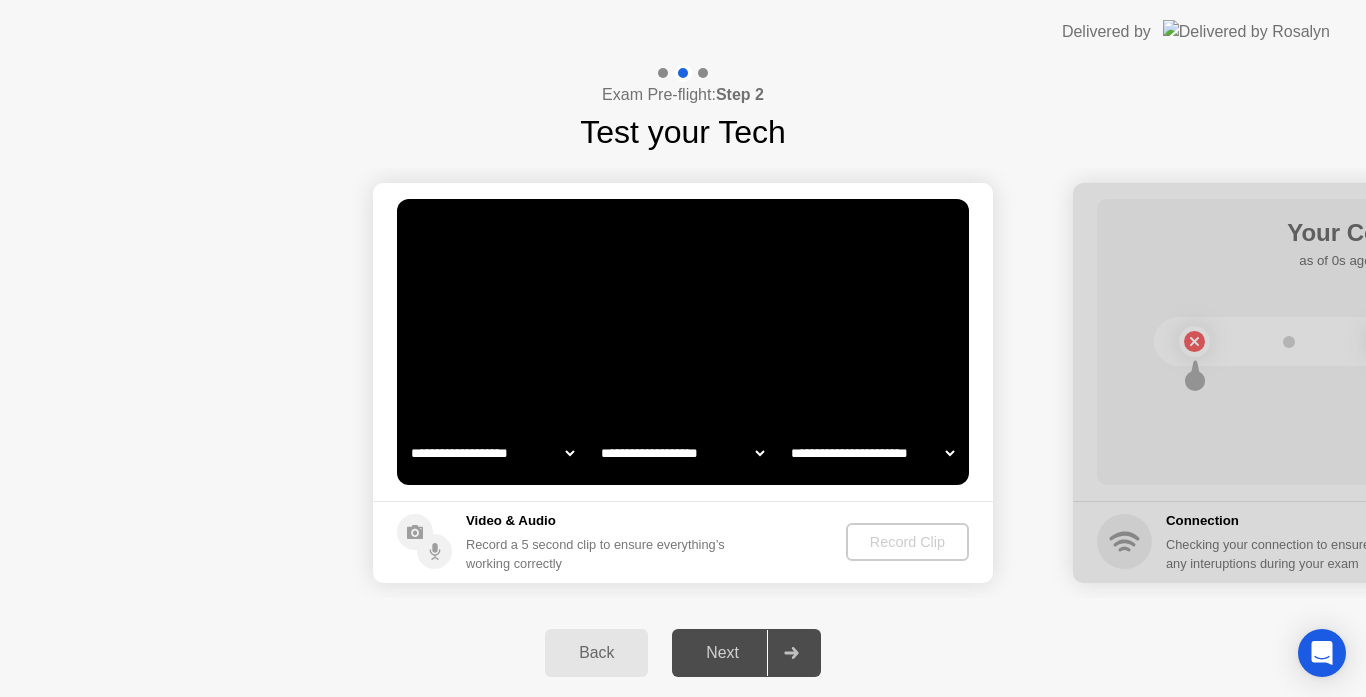 select on "**********" 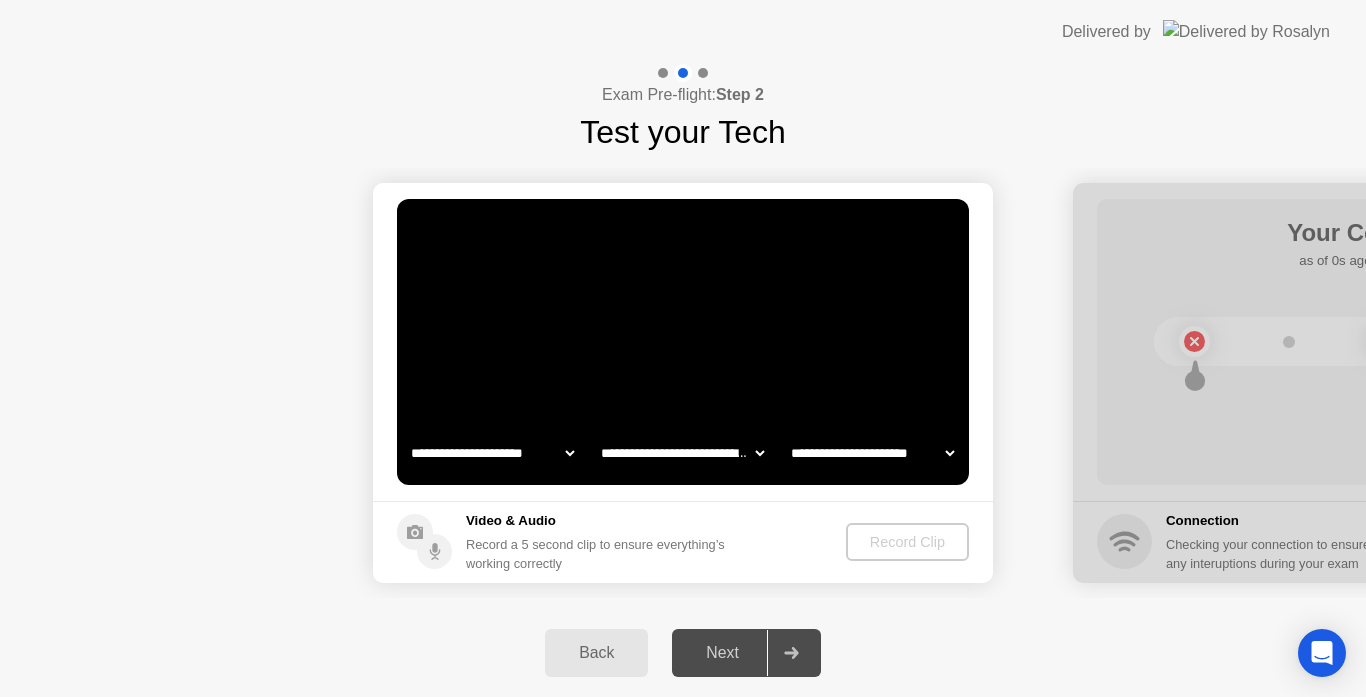 select on "*******" 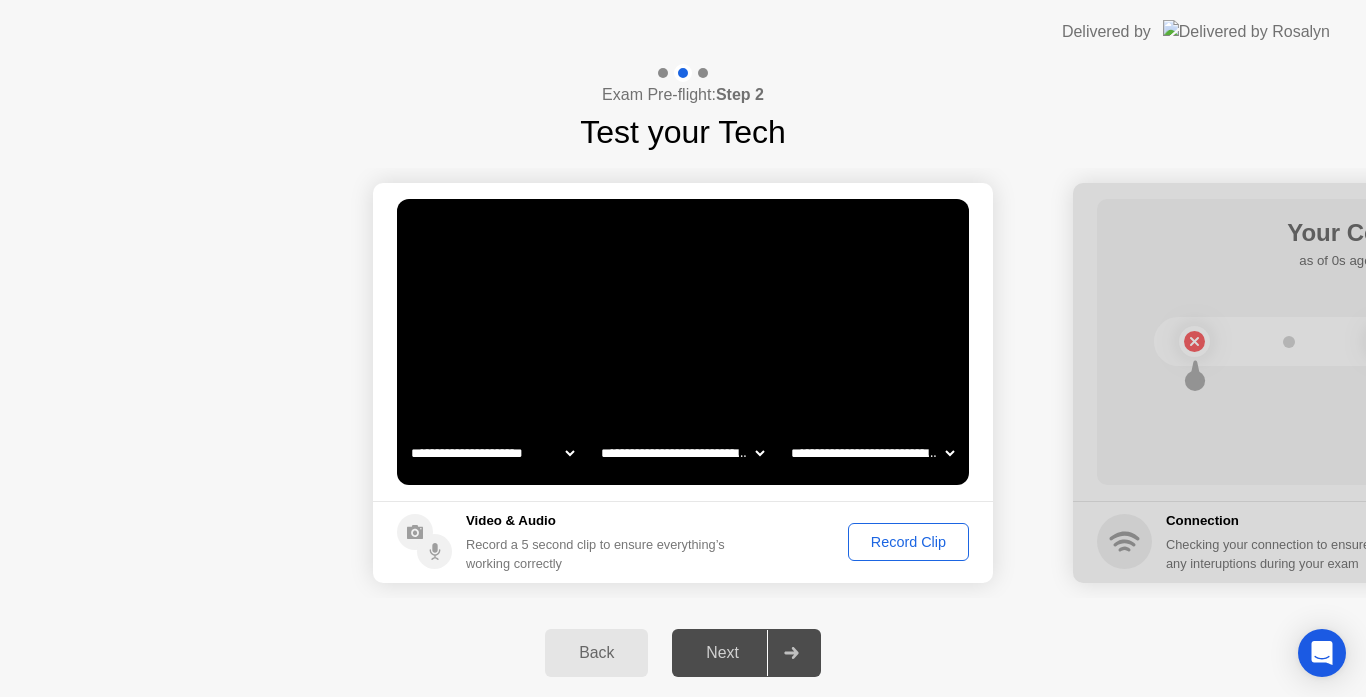 click on "Record Clip" 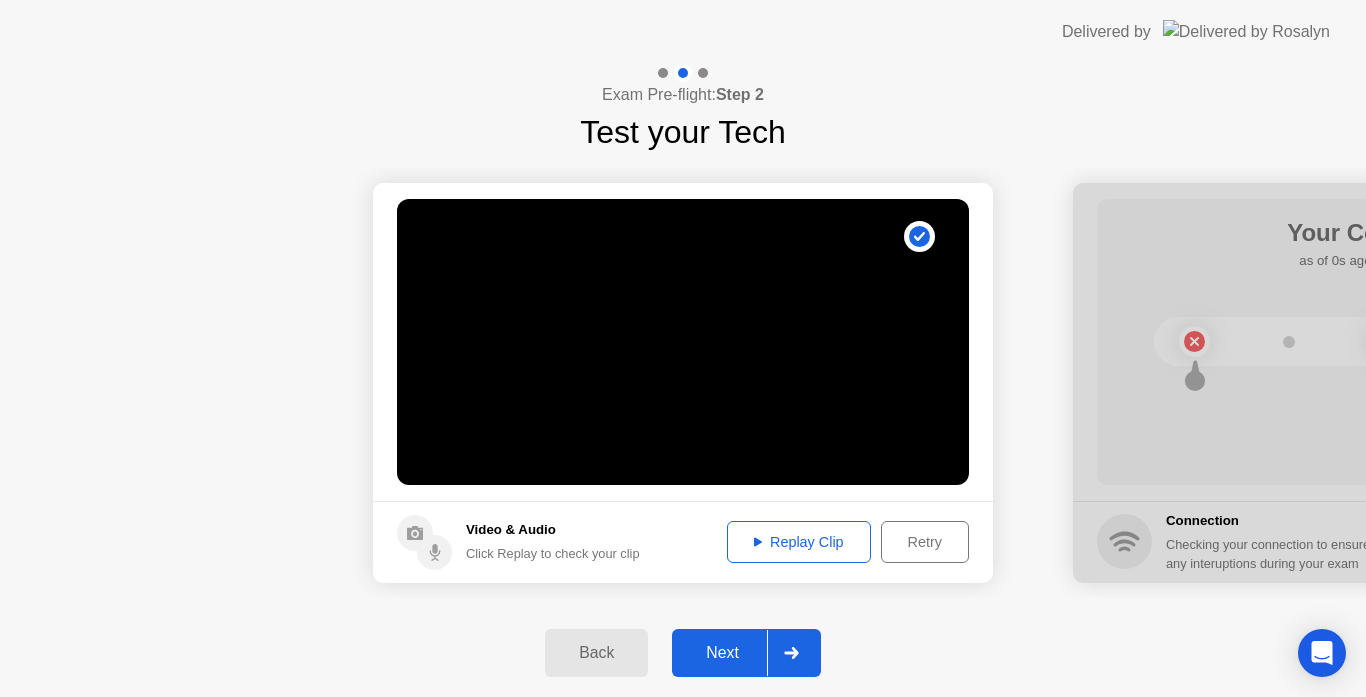 click on "Retry" 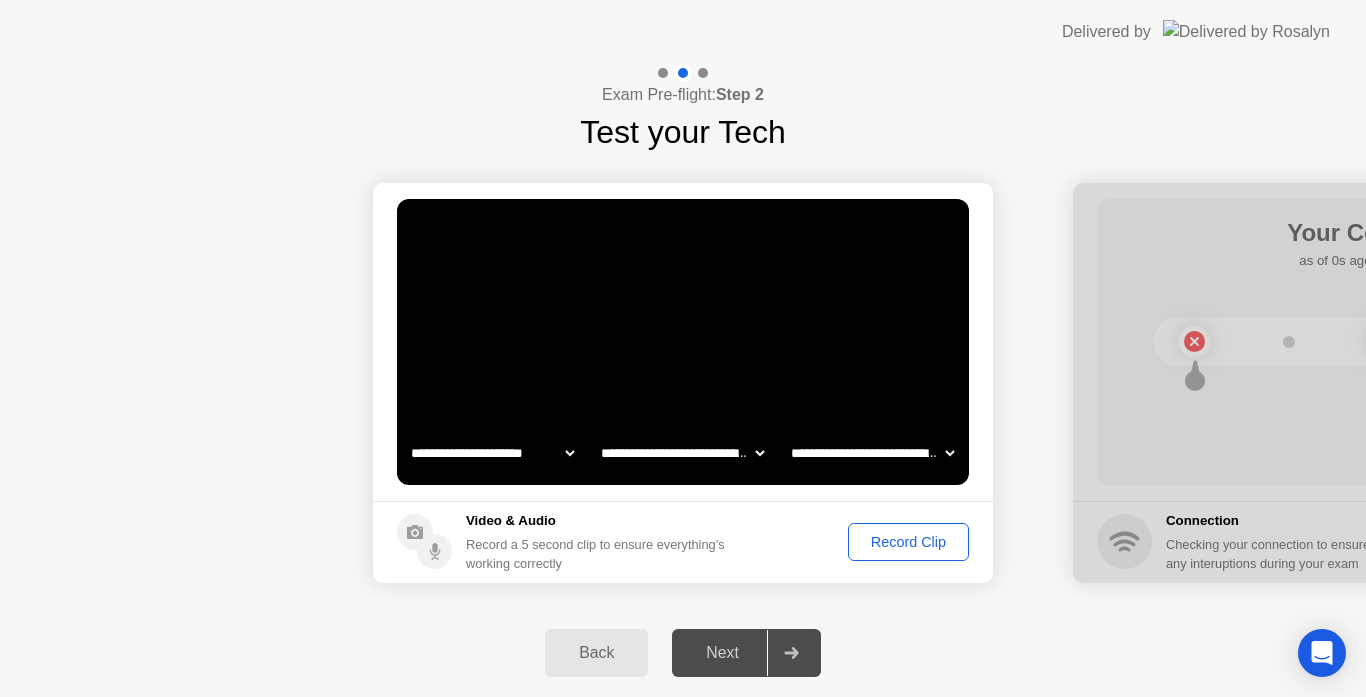 click on "Record Clip" 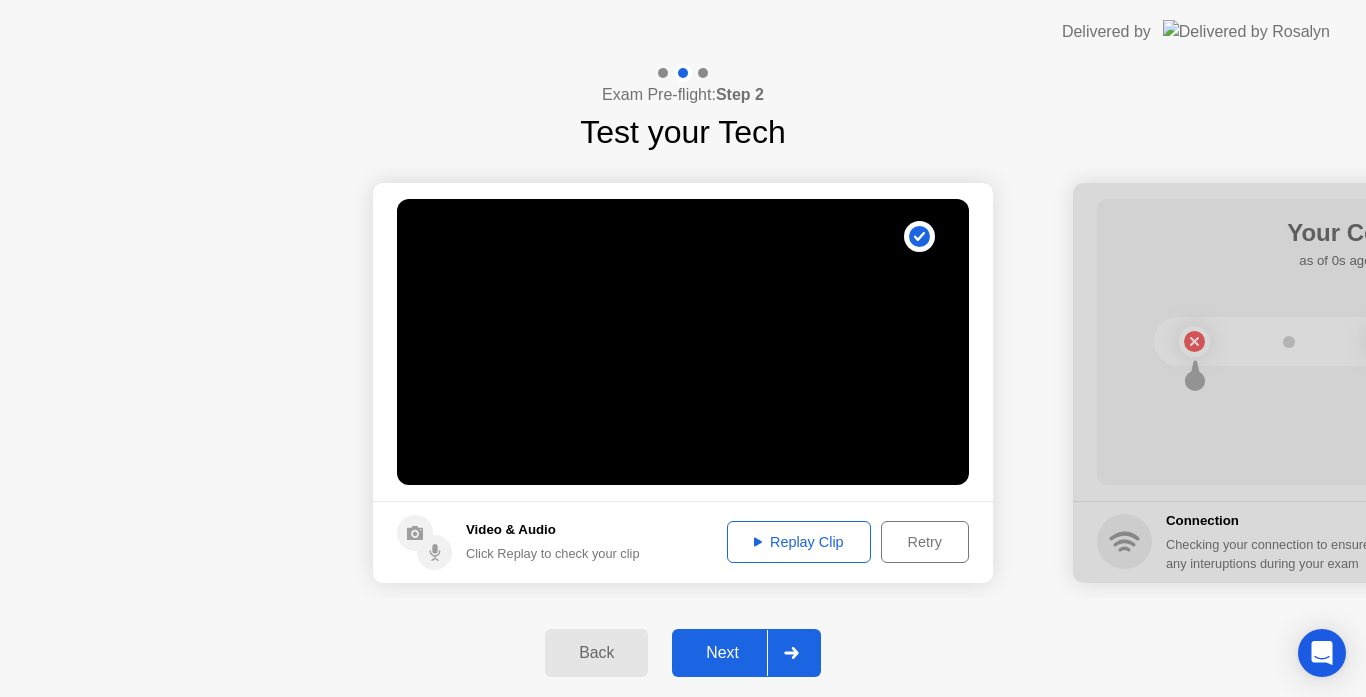 click on "Replay Clip" 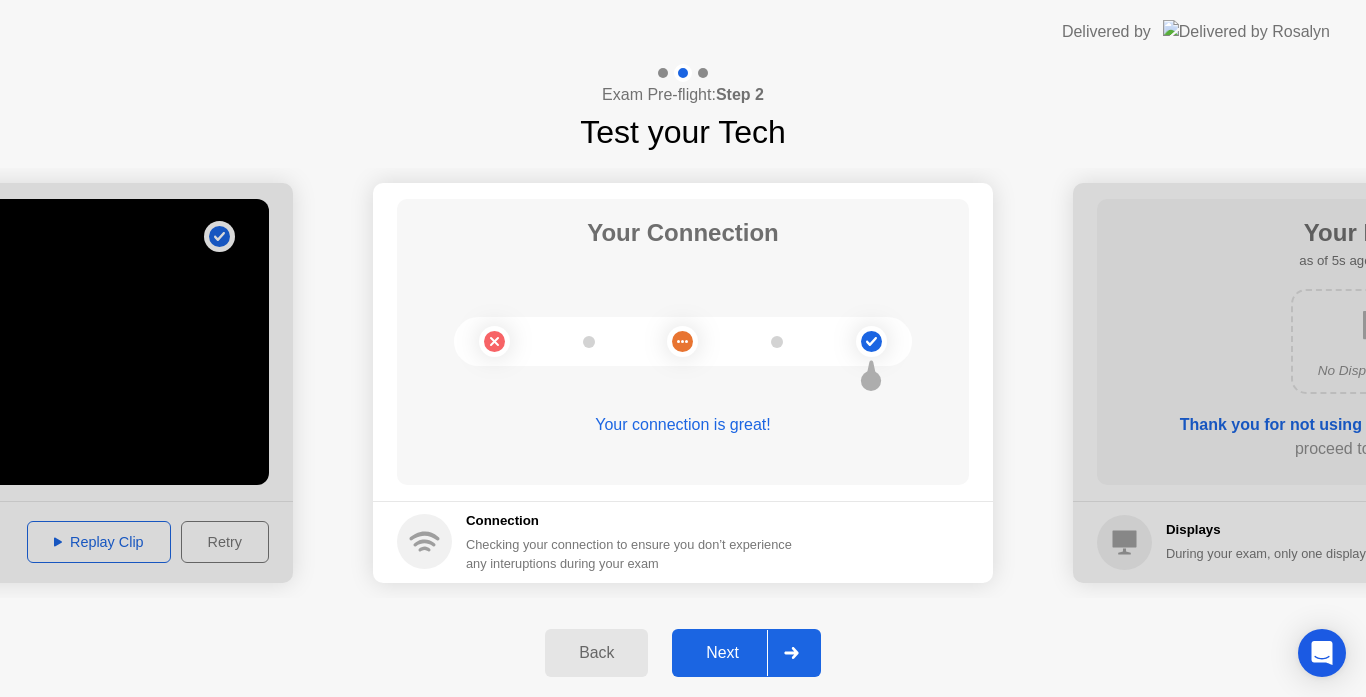 click on "Next" 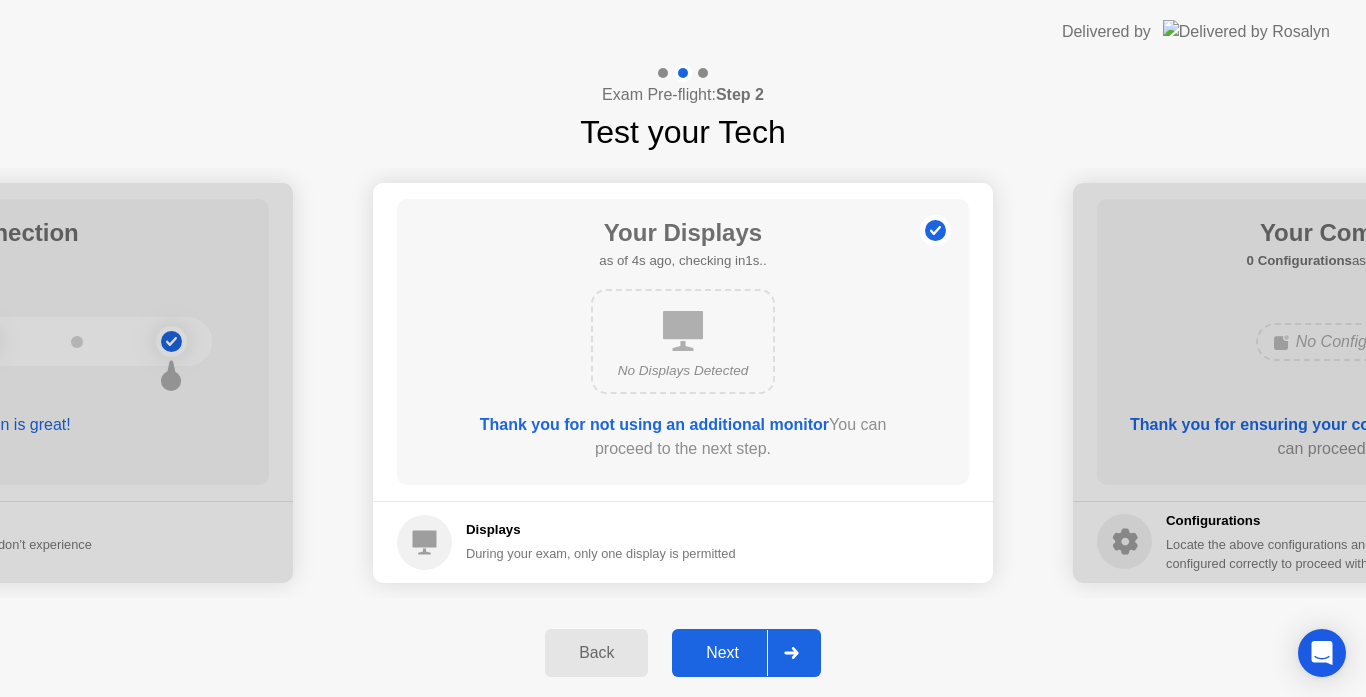 click on "Next" 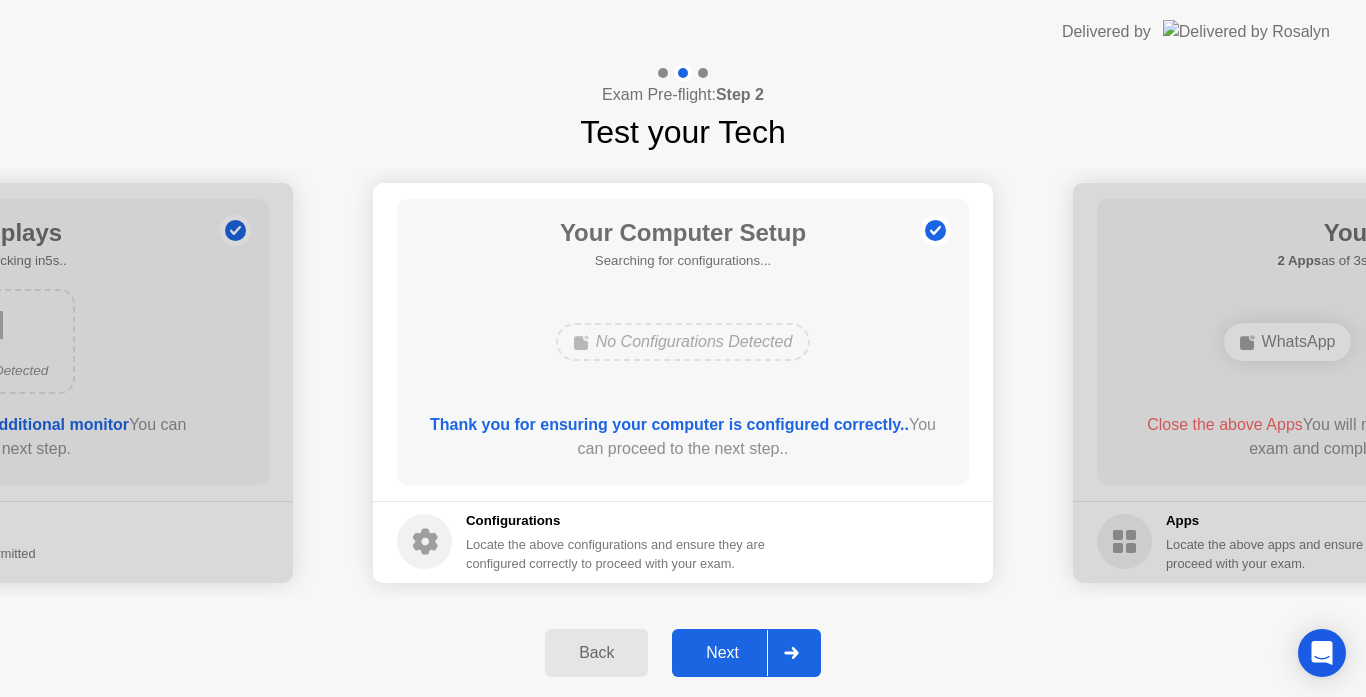 click on "Next" 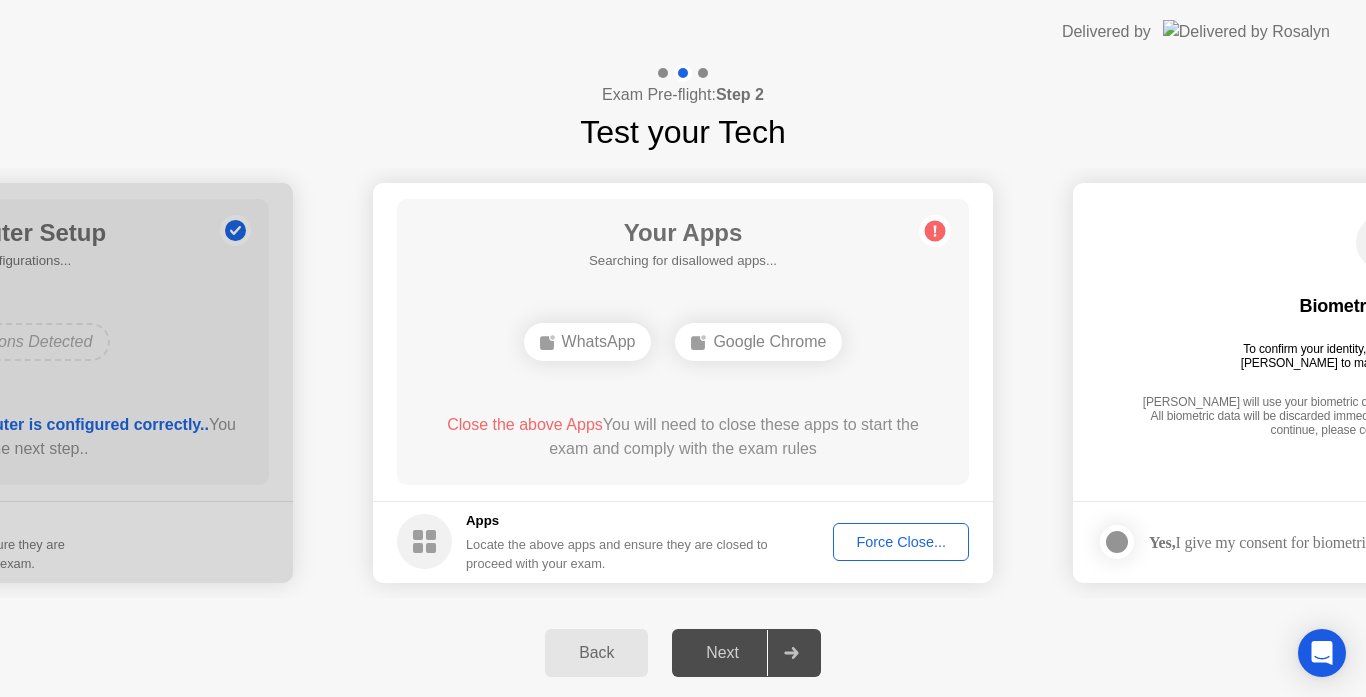 click on "Force Close..." 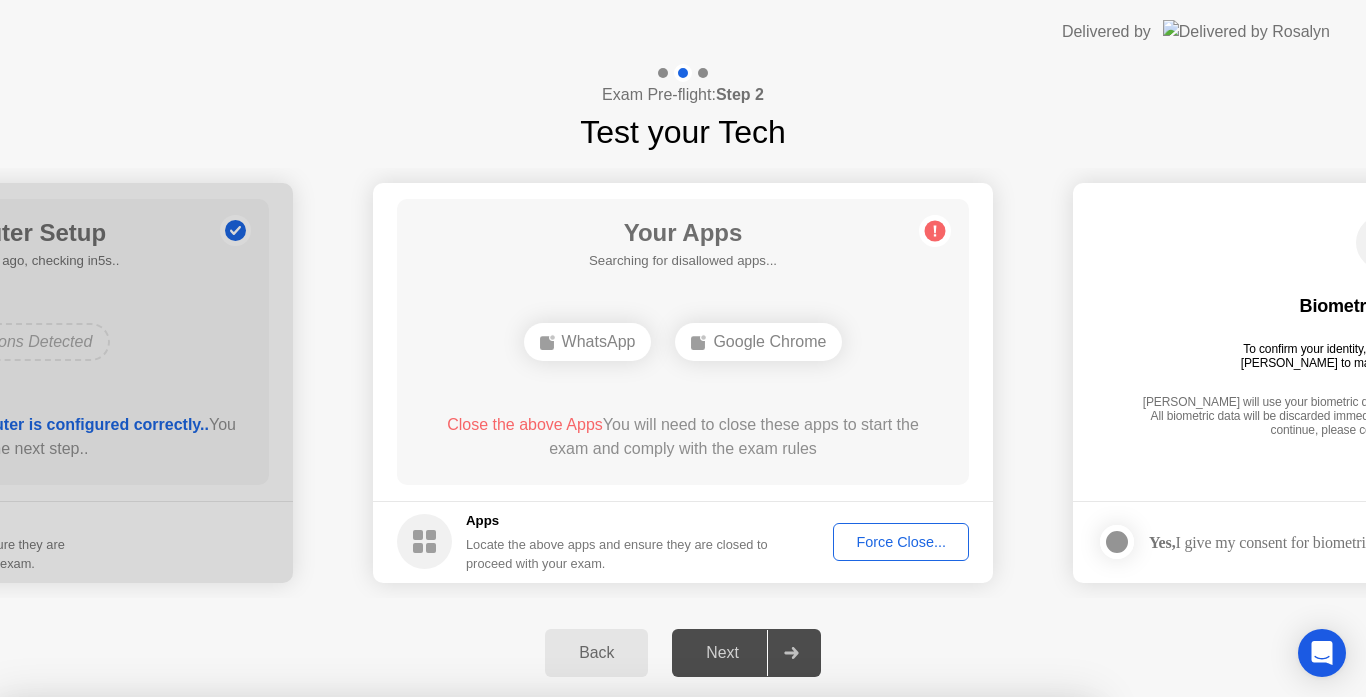 click on "Confirm" at bounding box center [613, 973] 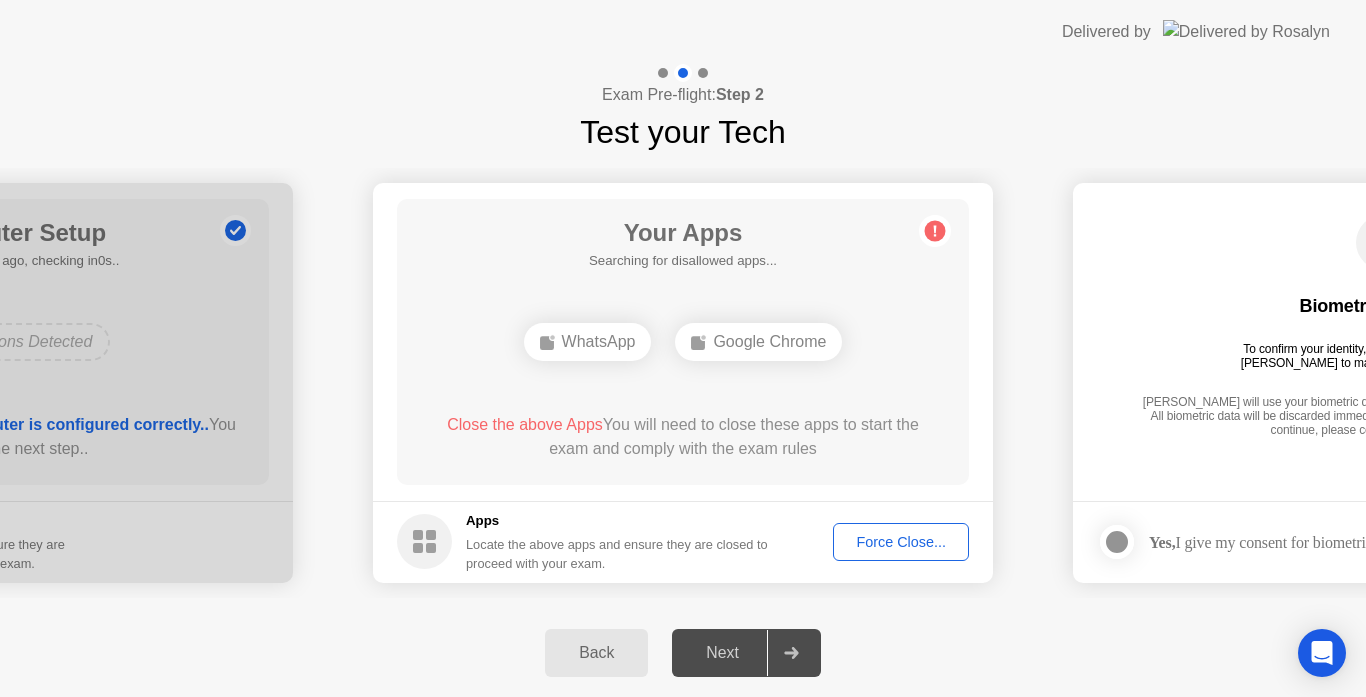 click on "Back" 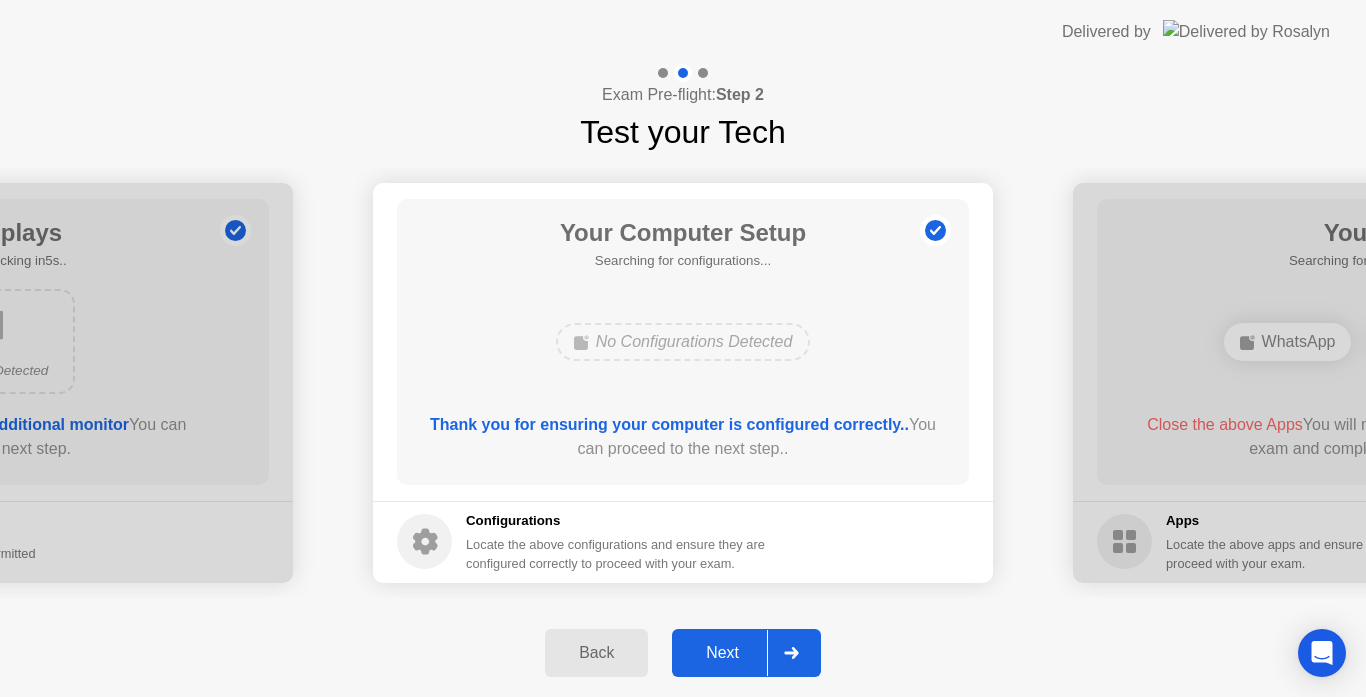 click on "Next" 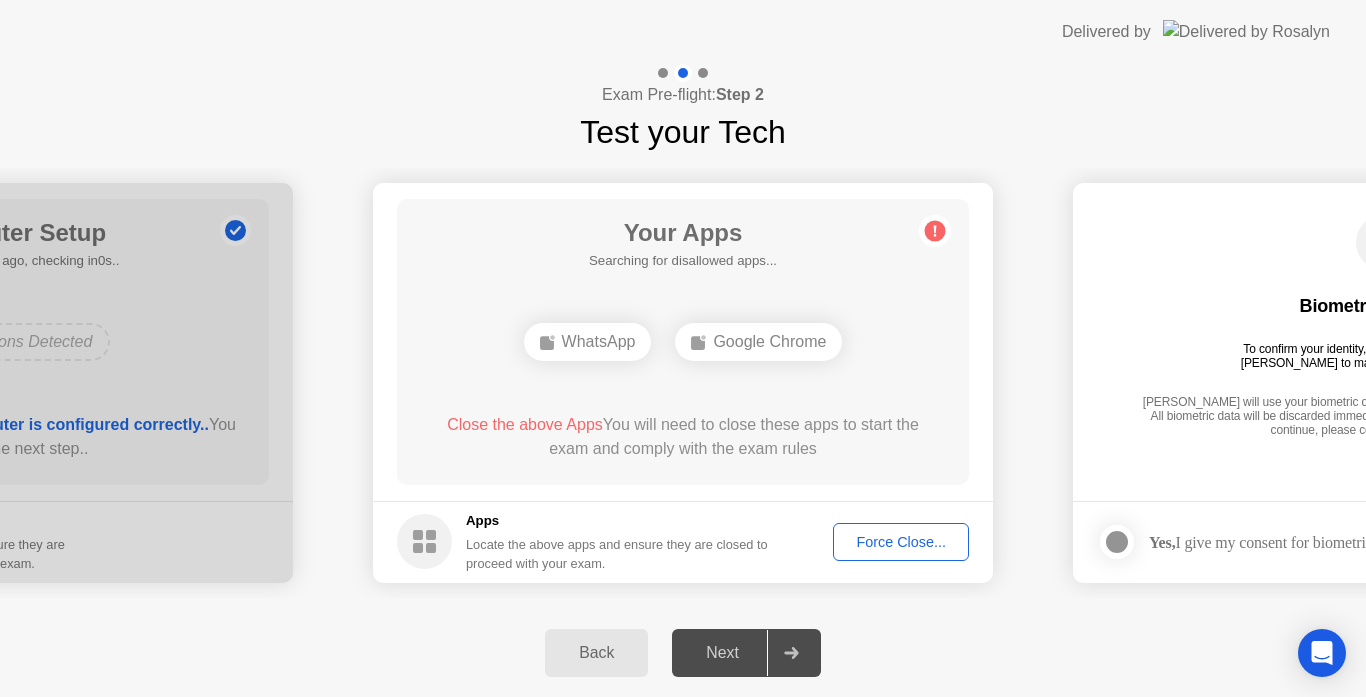 click on "Back" 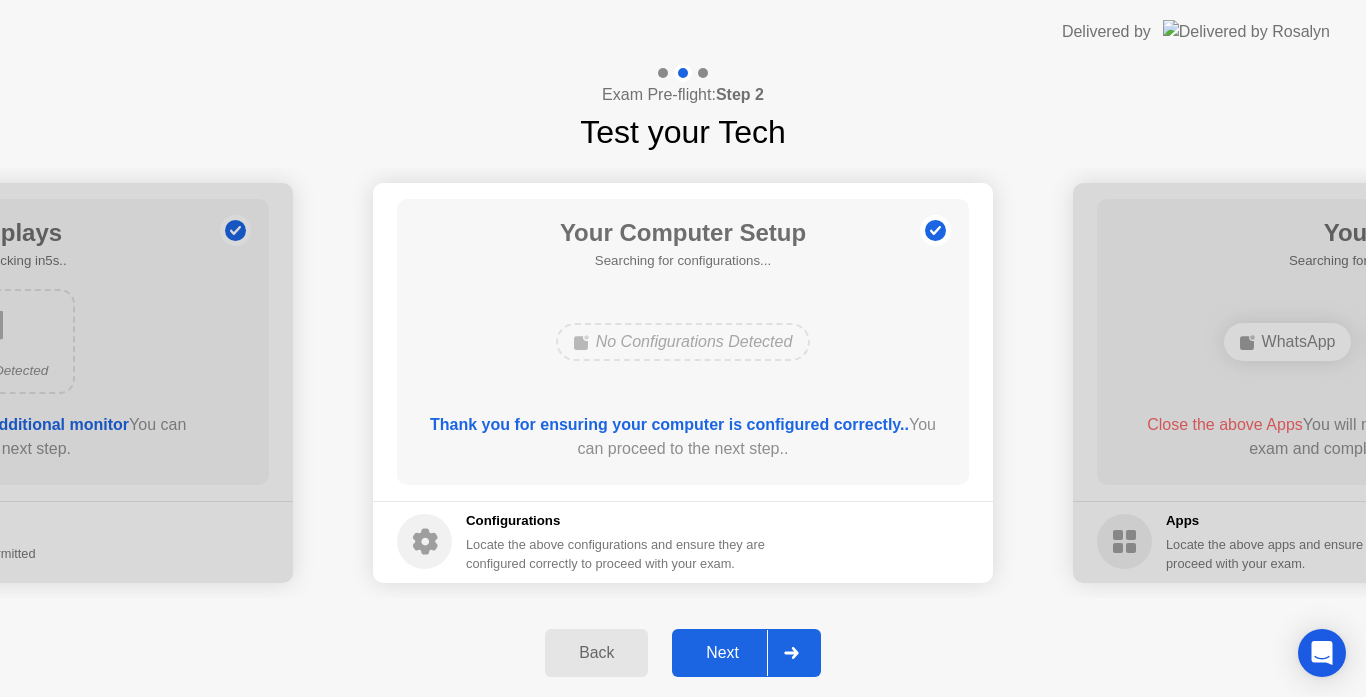 click on "Next" 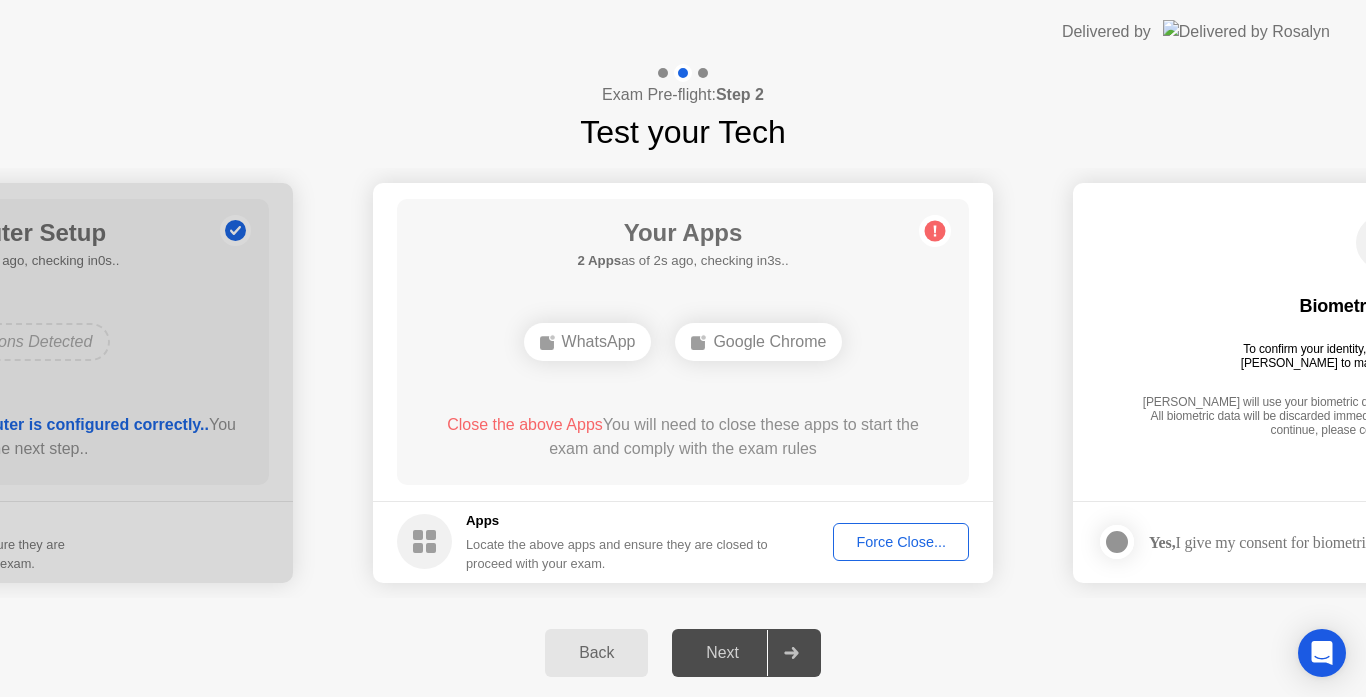 click on "Back" 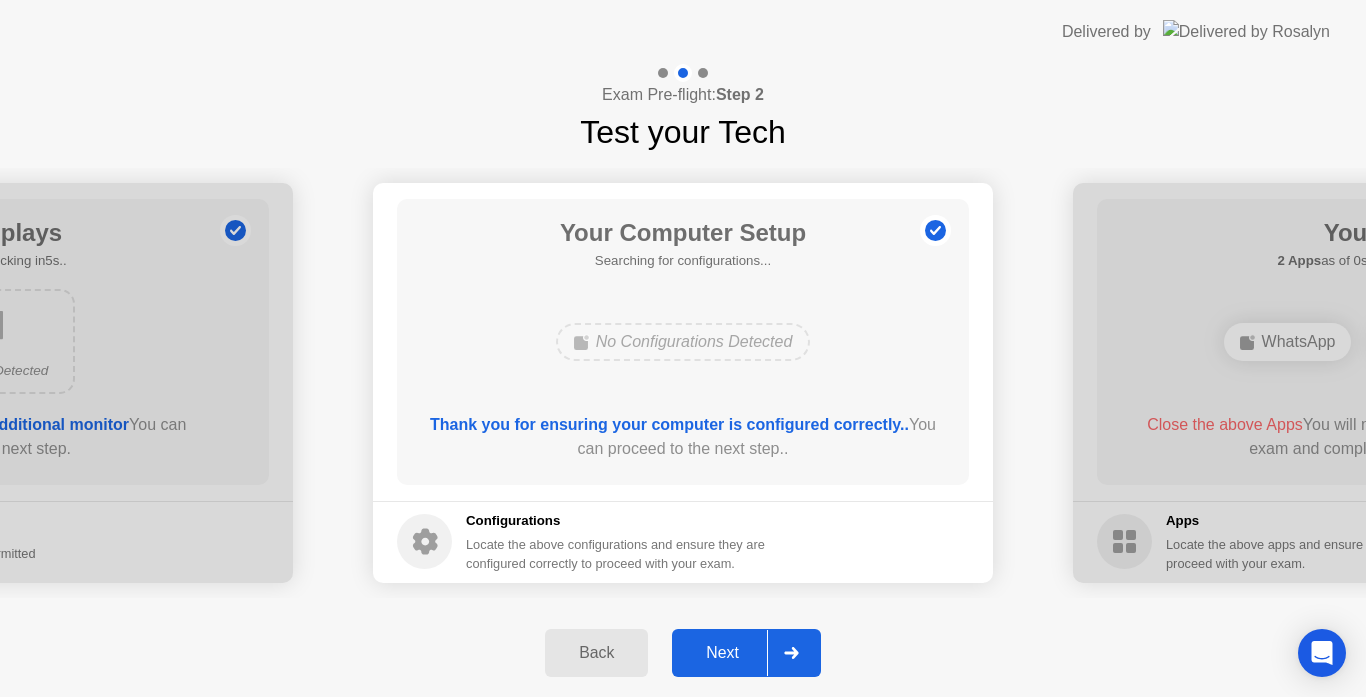 click on "Next" 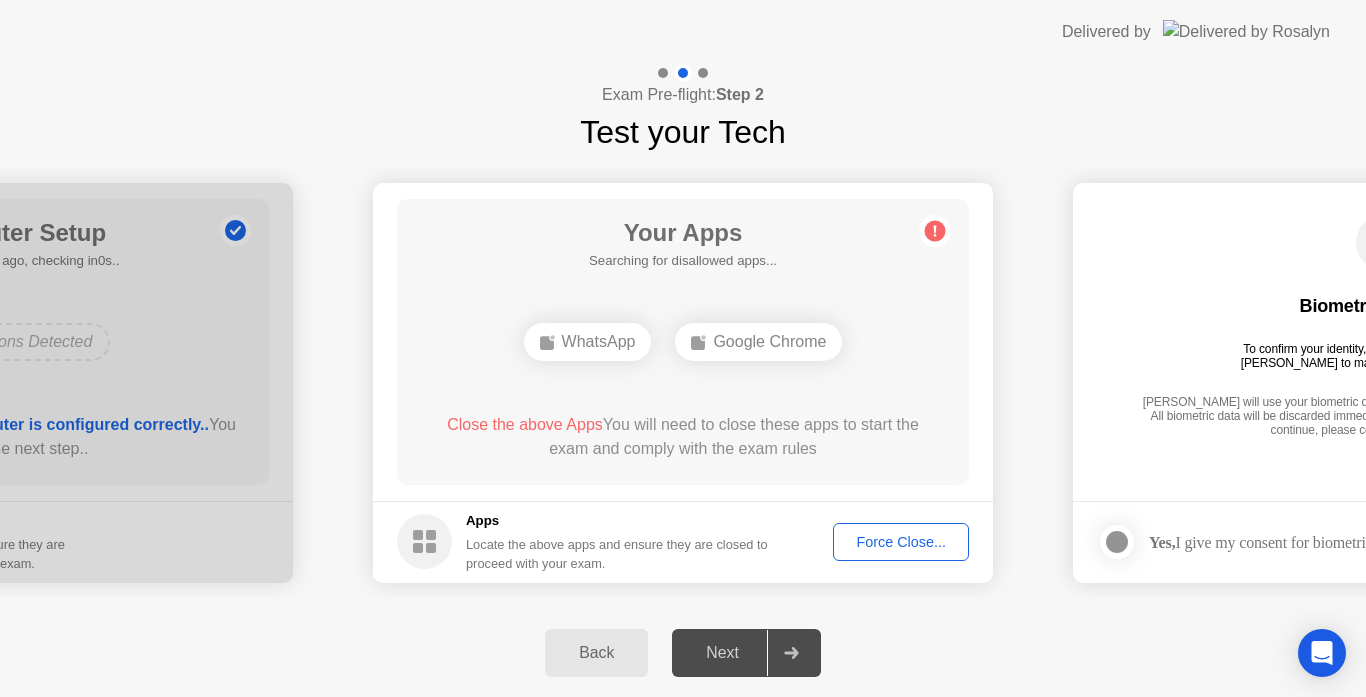 click on "Back" 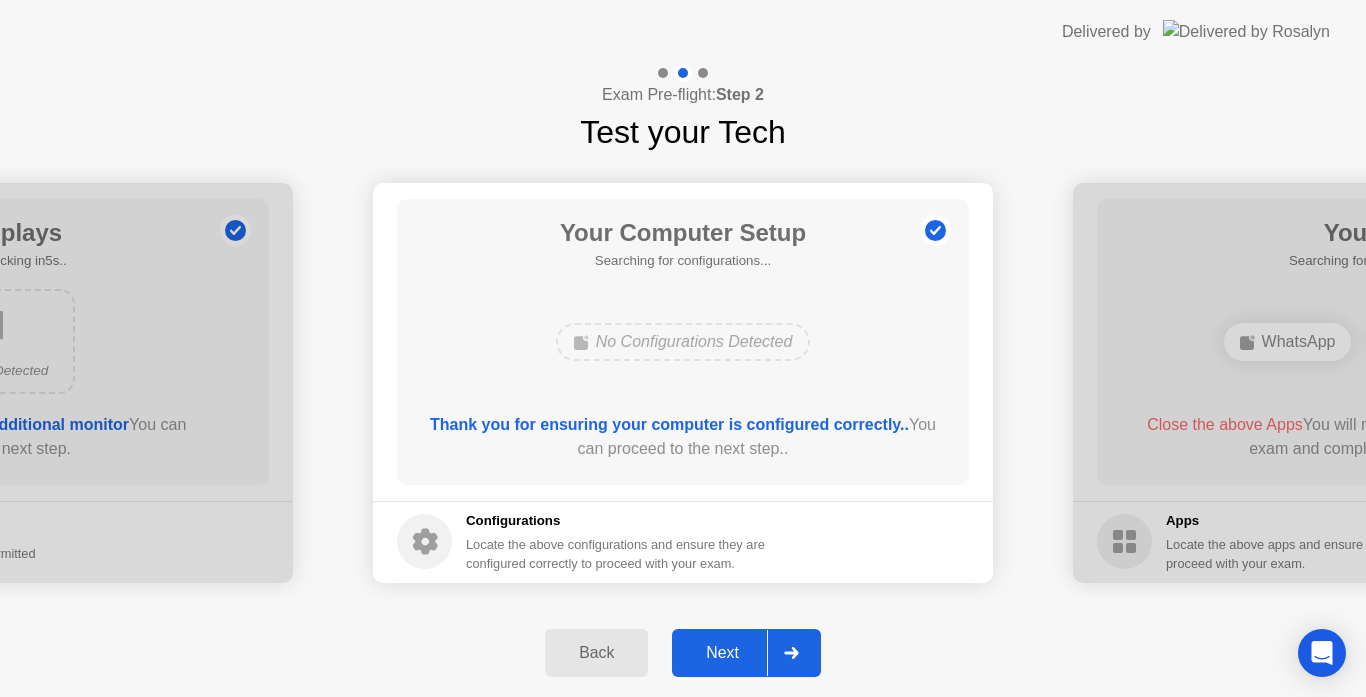 click on "Next" 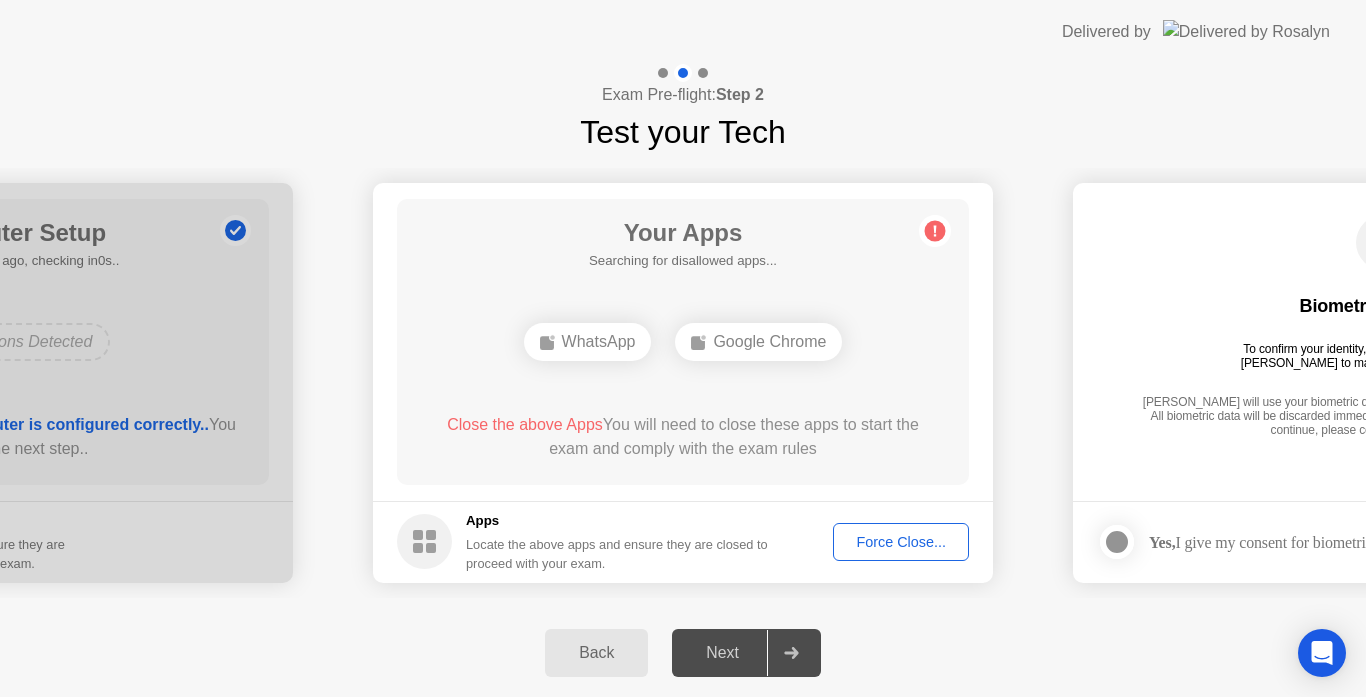 drag, startPoint x: 626, startPoint y: 644, endPoint x: 637, endPoint y: 637, distance: 13.038404 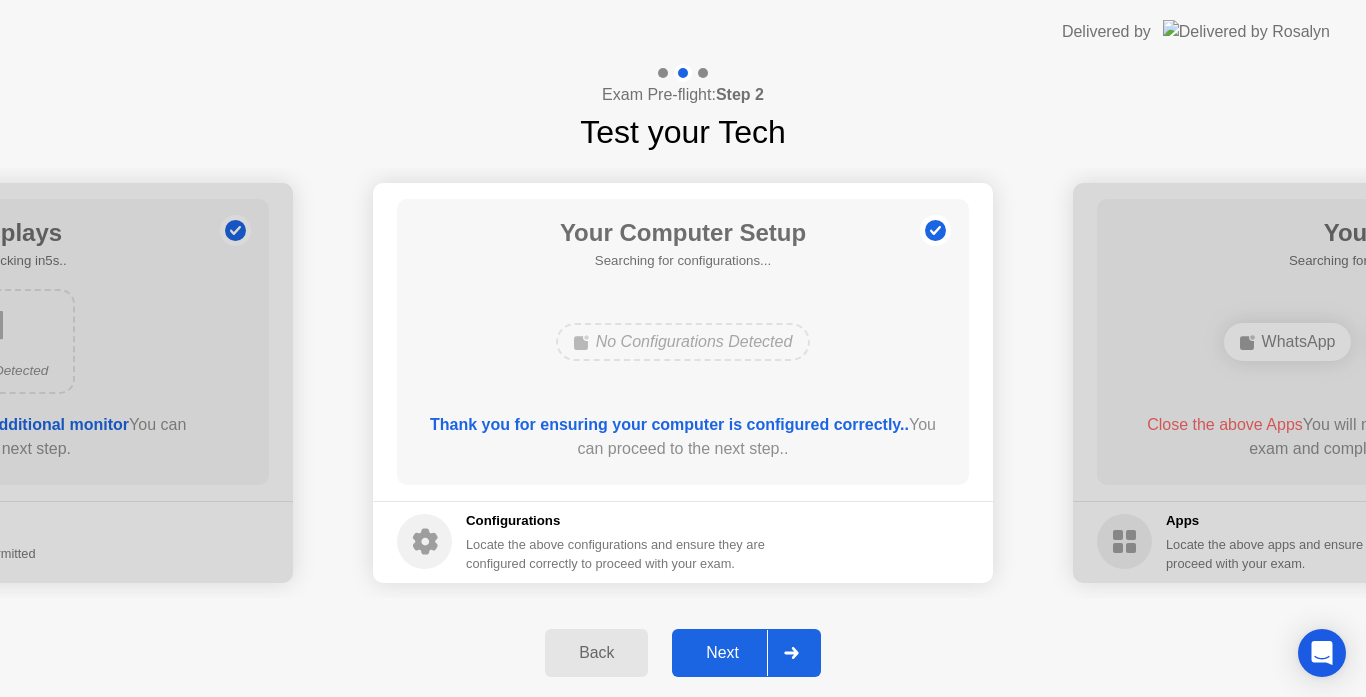 click 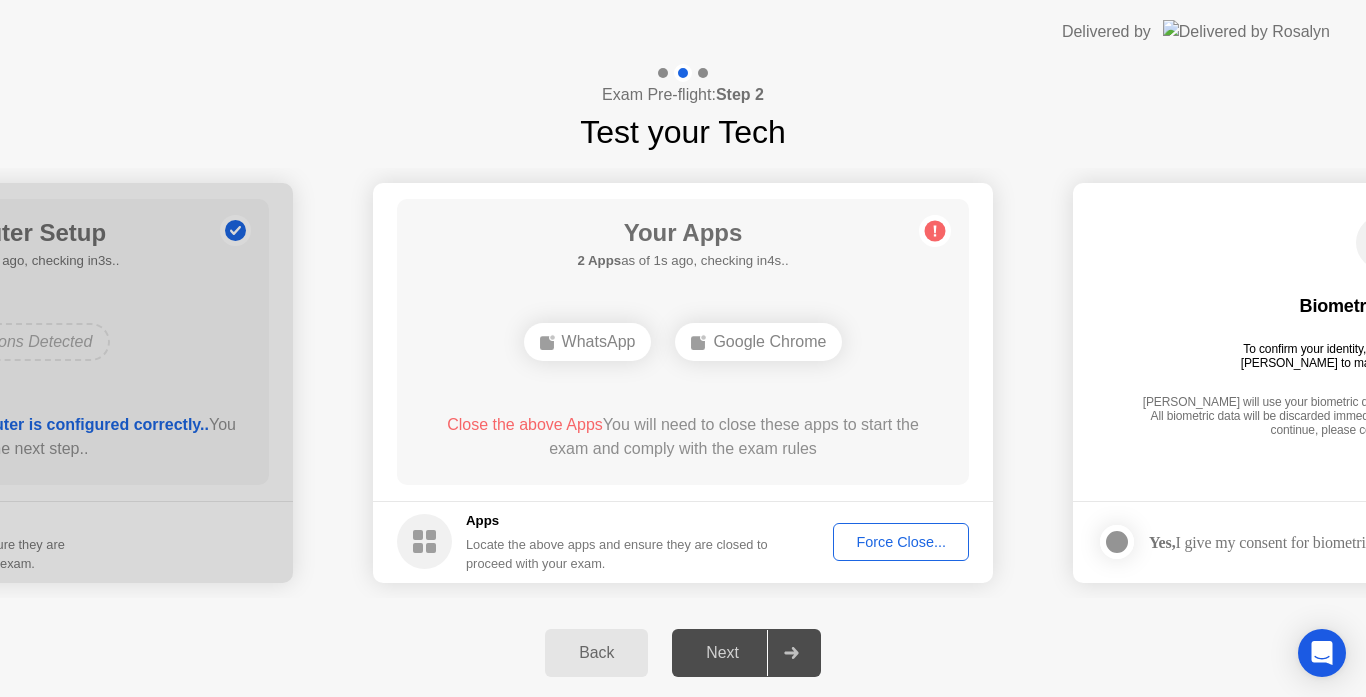 click on "Force Close..." 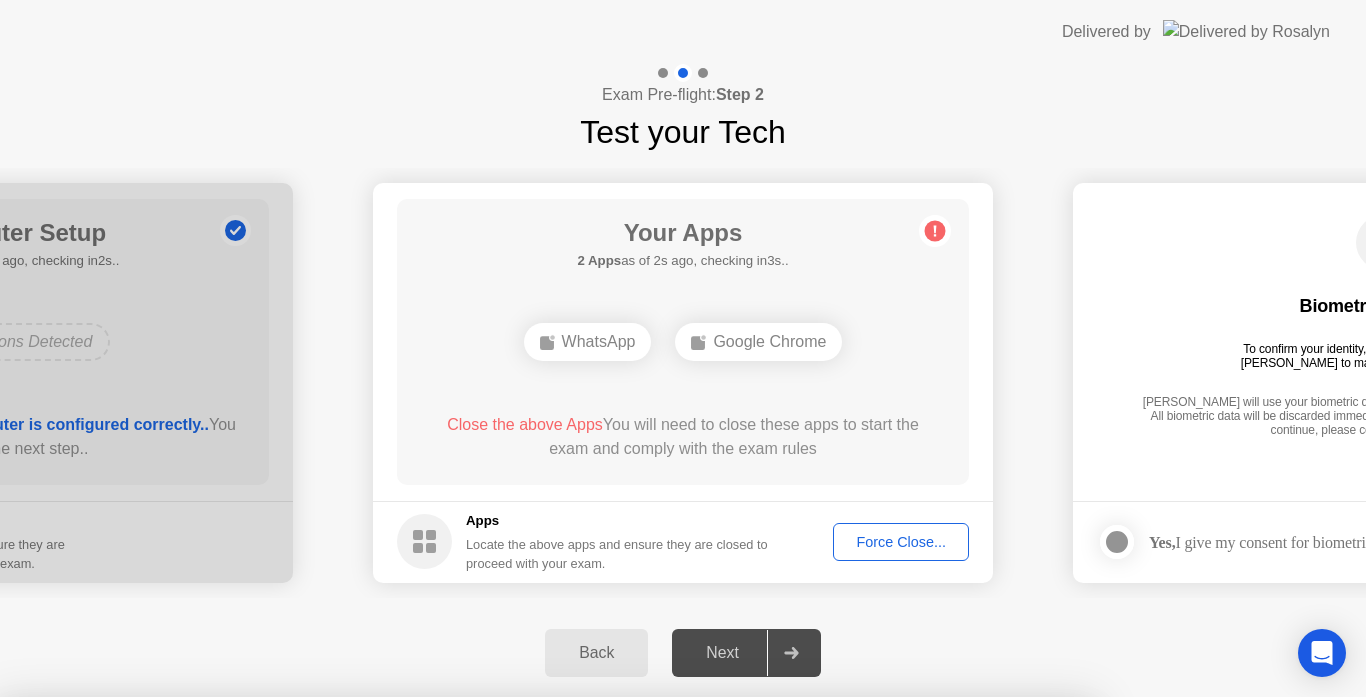 click on "Confirm" at bounding box center [613, 973] 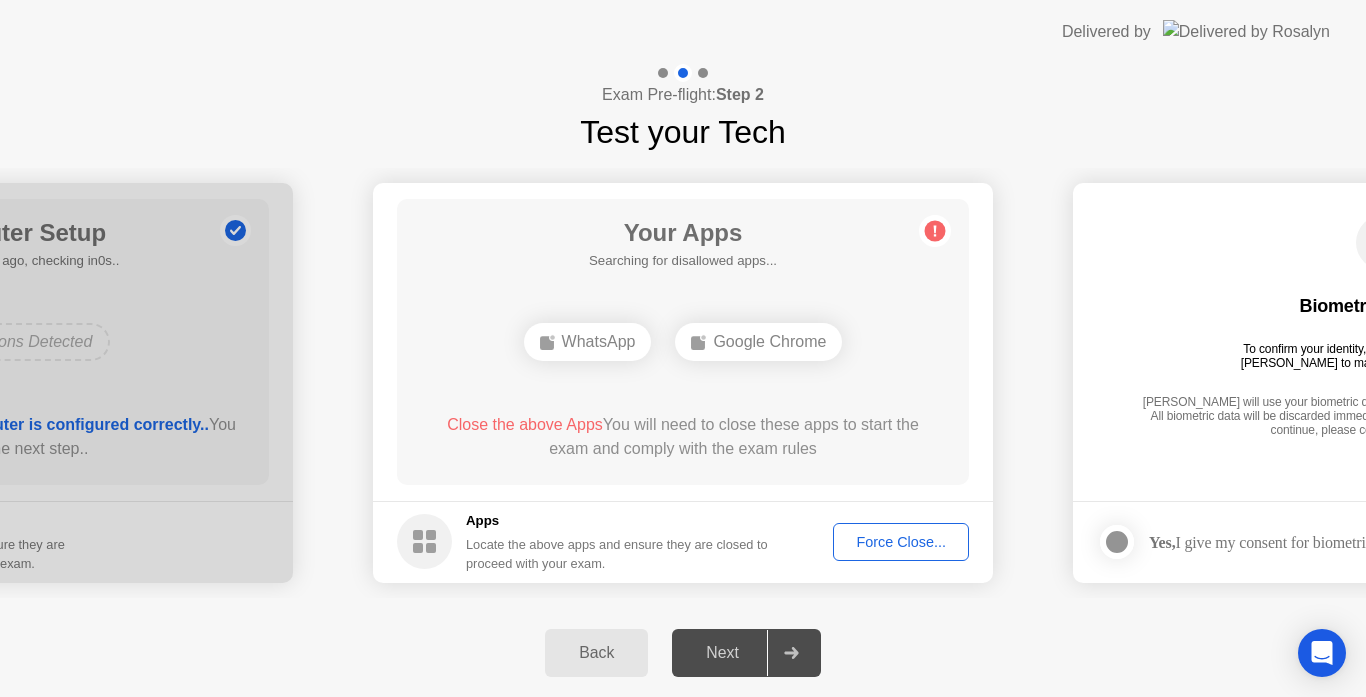 click on "Force Close..." 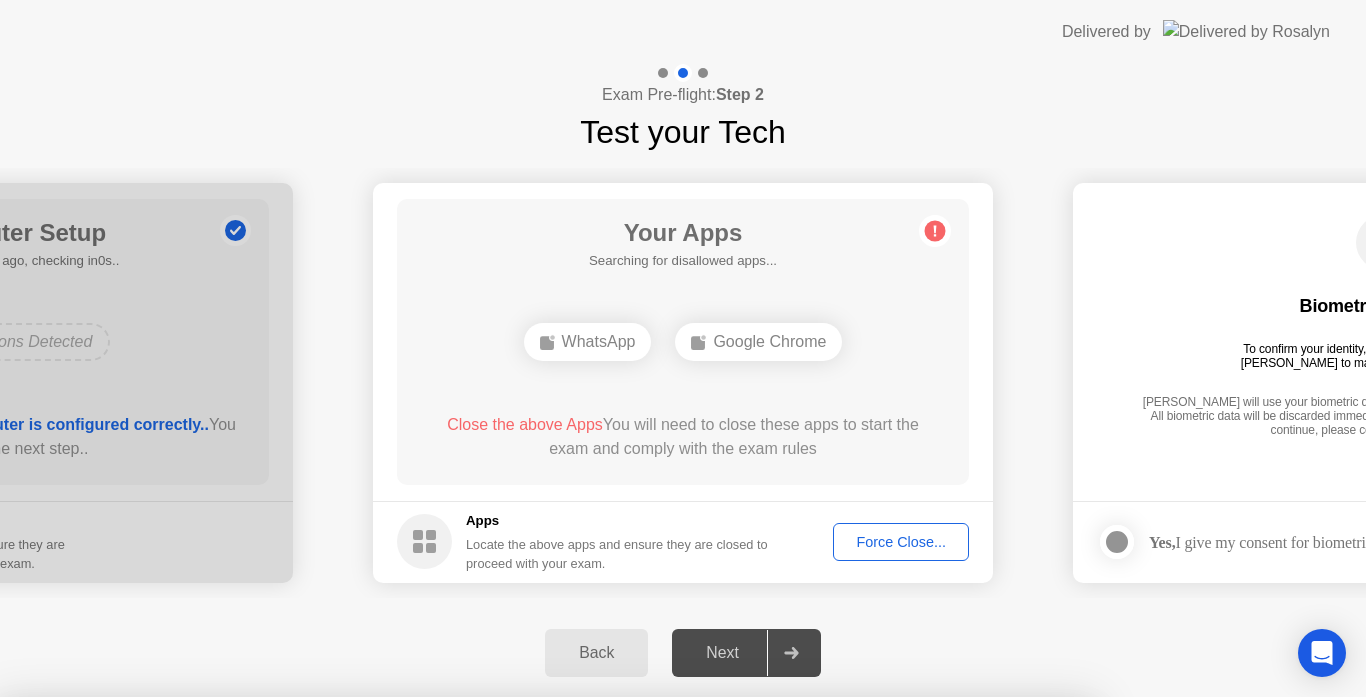 click on "Confirm" at bounding box center [613, 973] 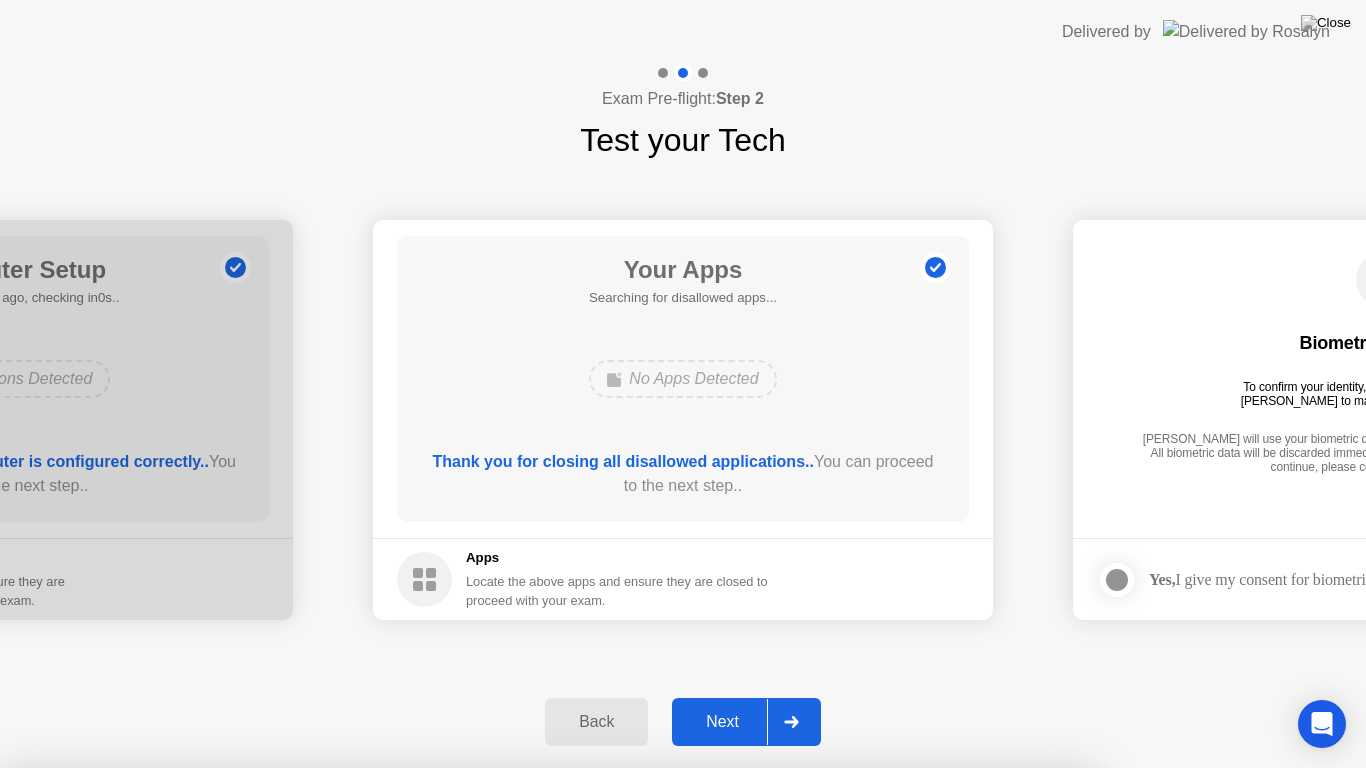 click at bounding box center [683, 768] 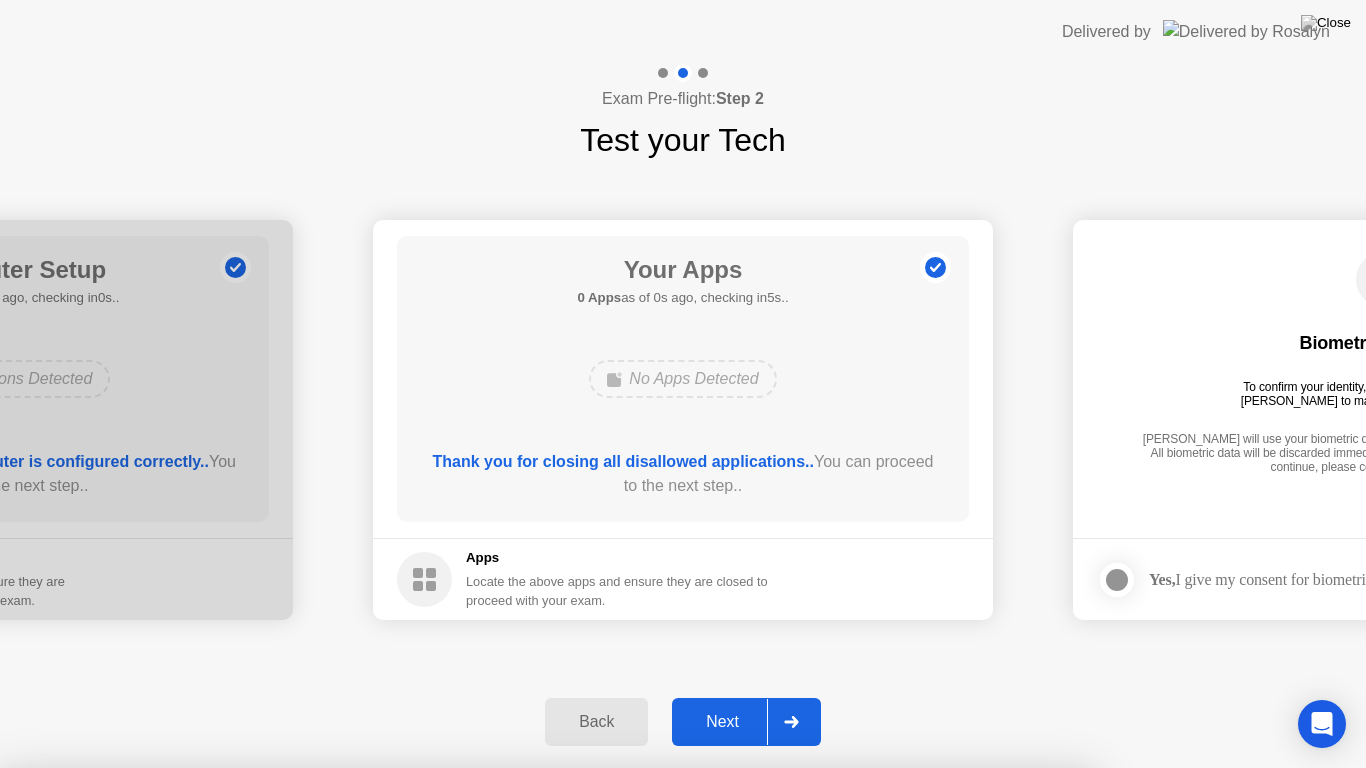 click on "Read More" at bounding box center [609, 1006] 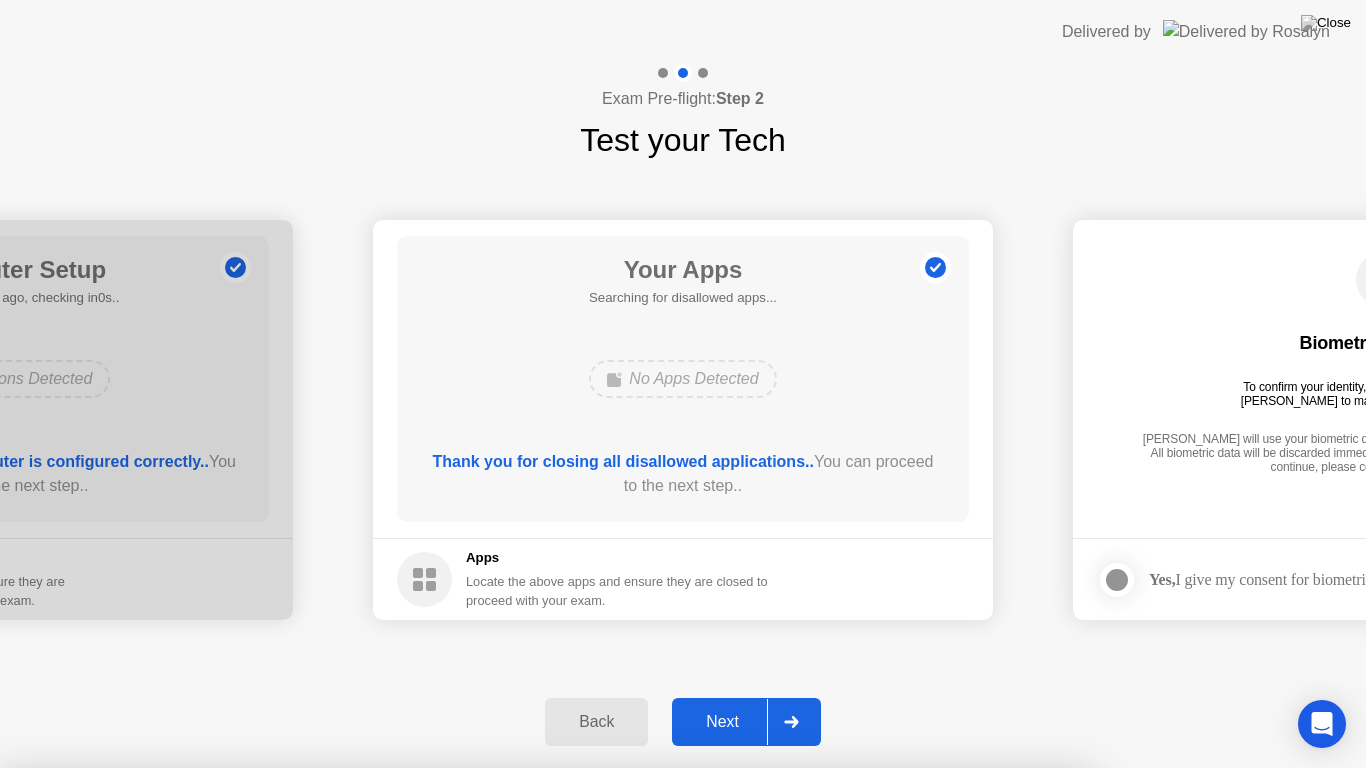 click on "Close" at bounding box center [465, 1006] 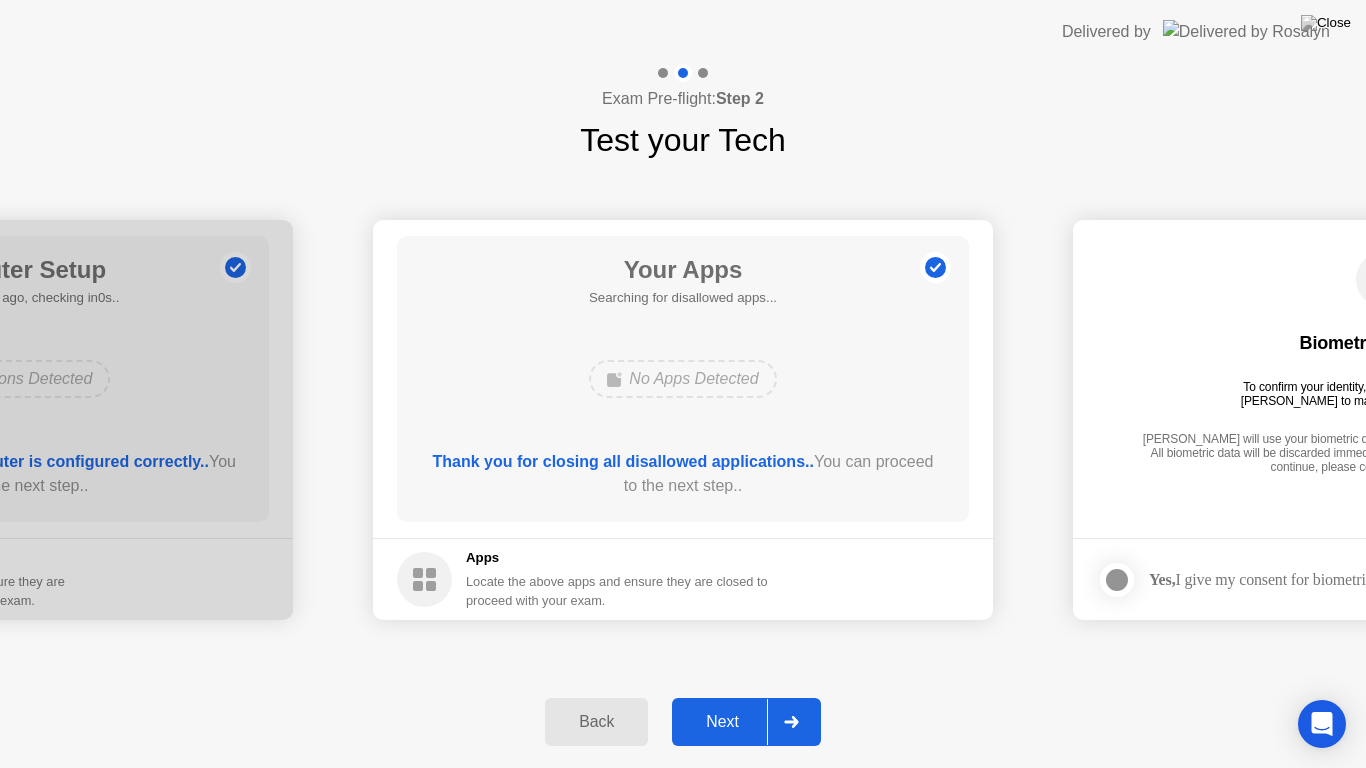 click on "Next" 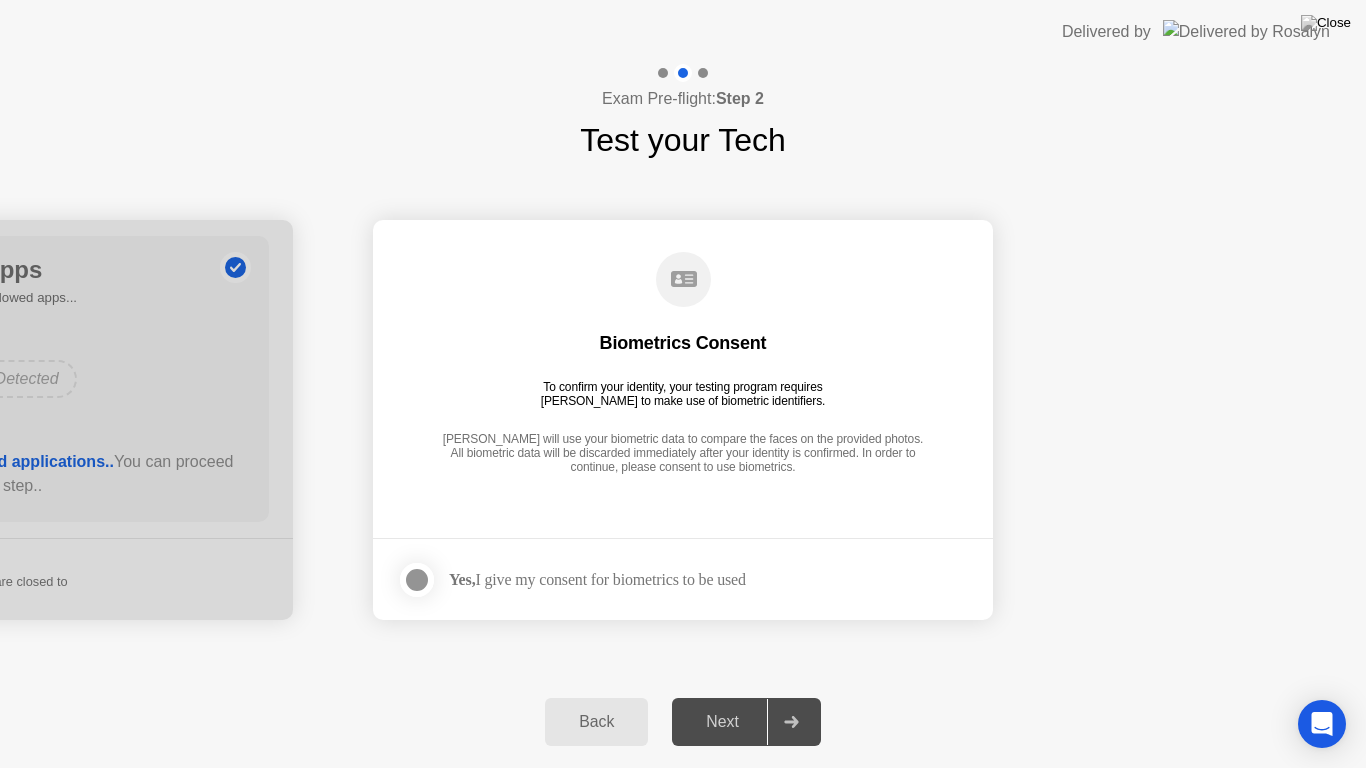 click 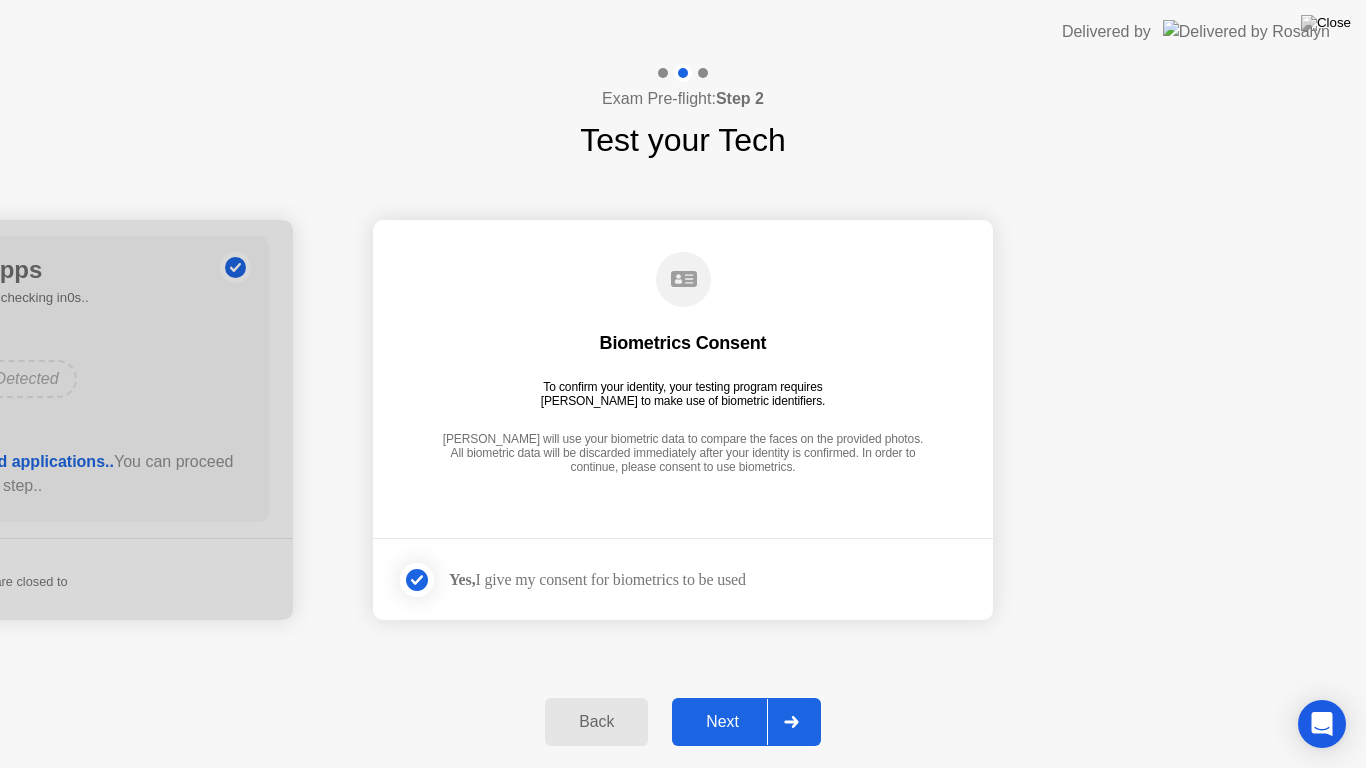 click on "Next" 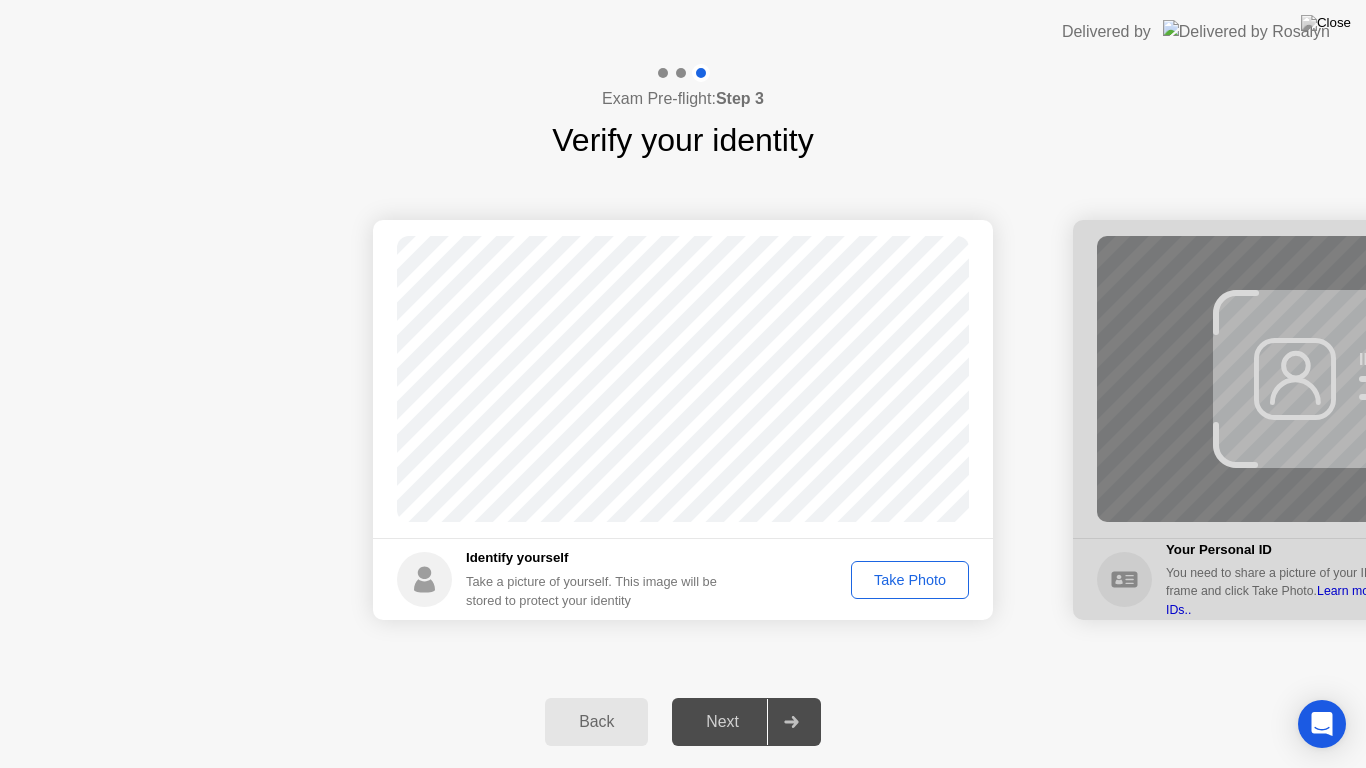 click on "Take Photo" 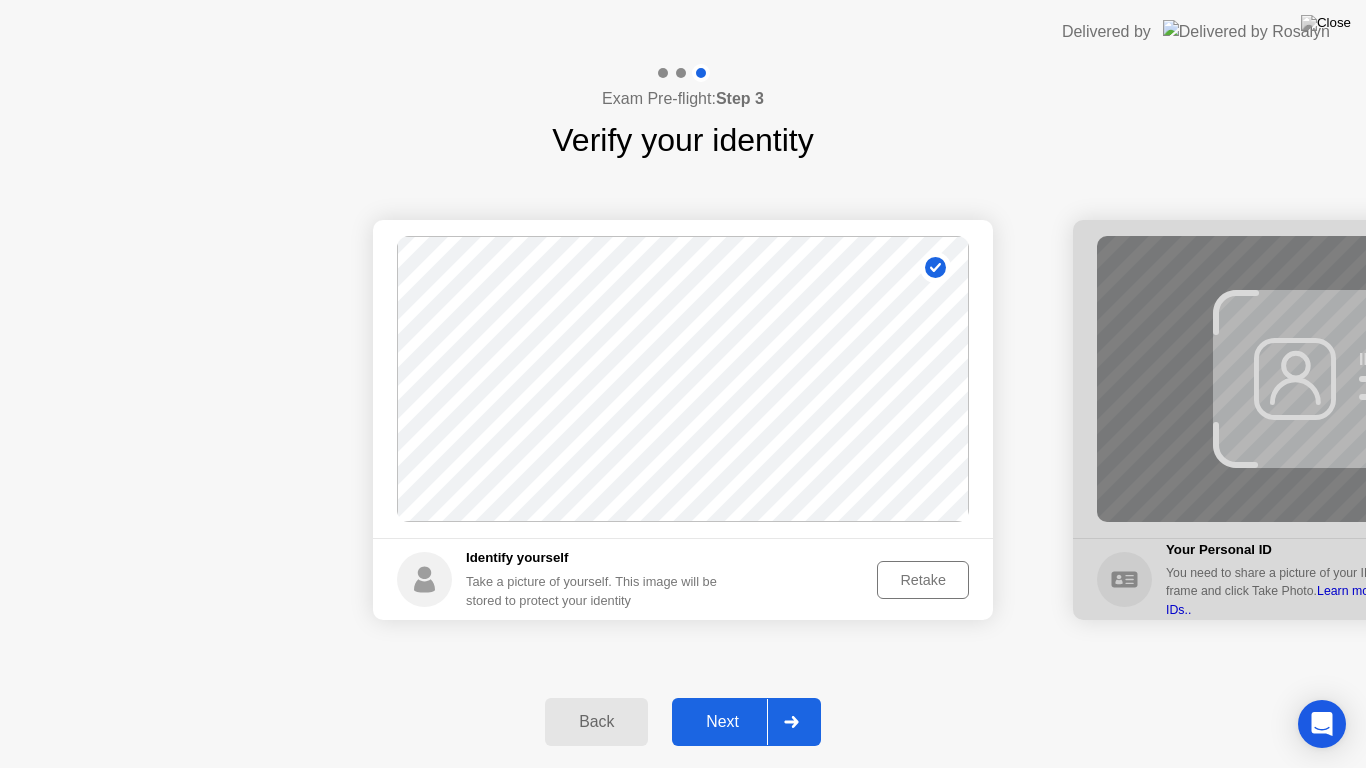 click on "Next" 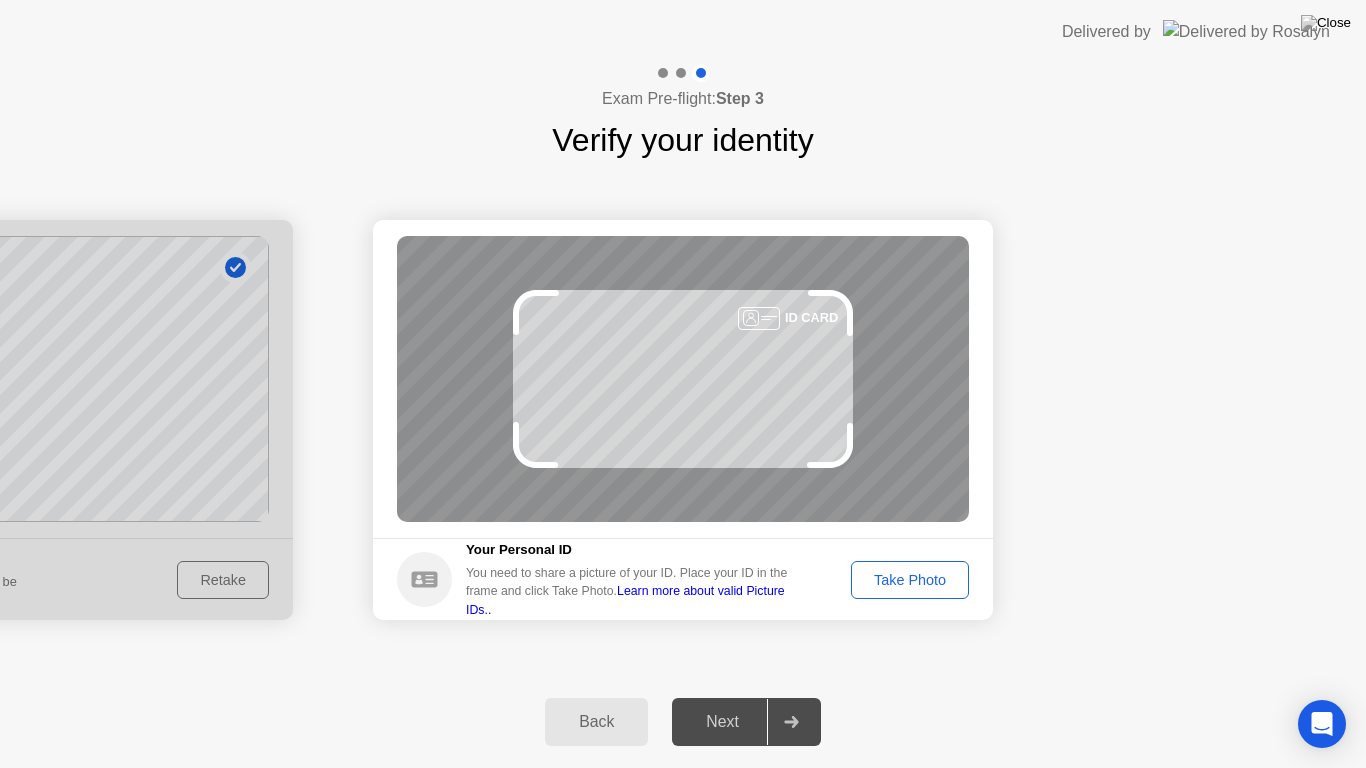 click on "Take Photo" 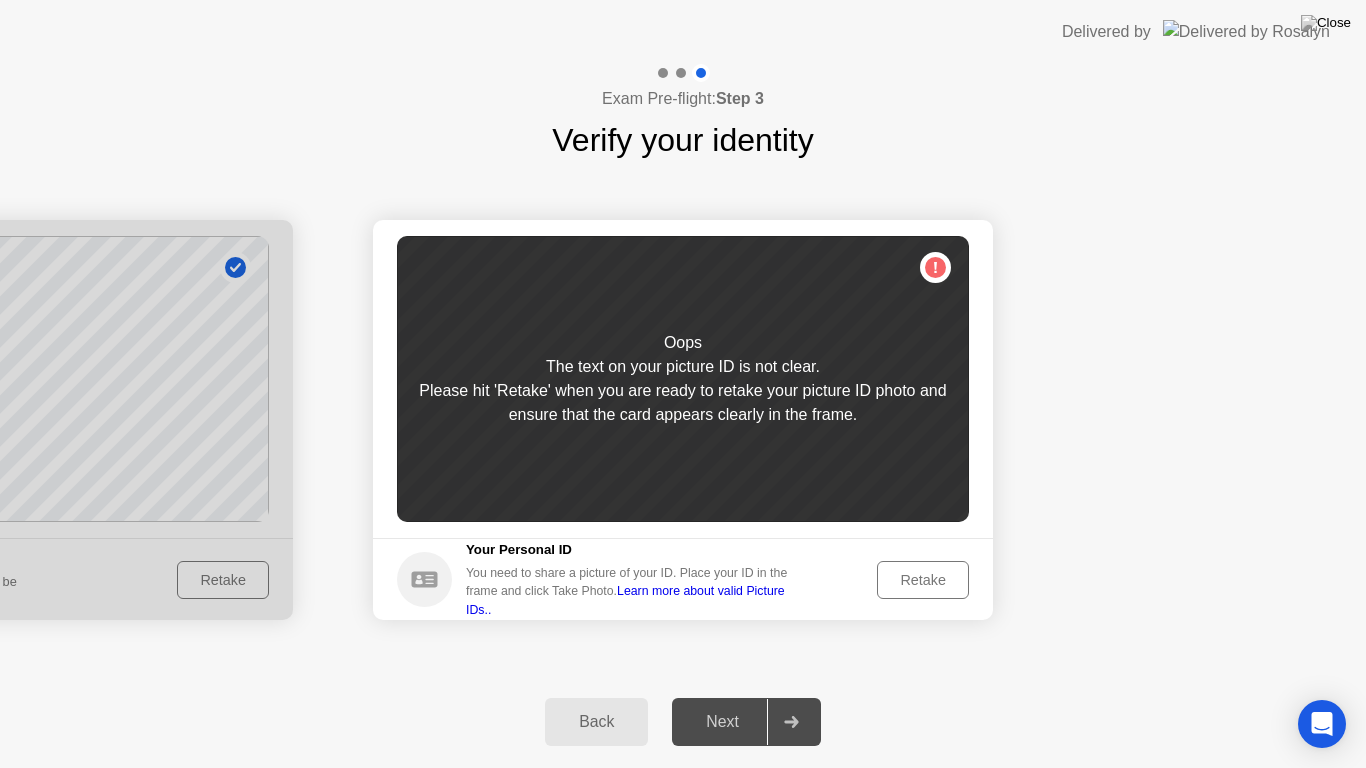 click on "Retake" 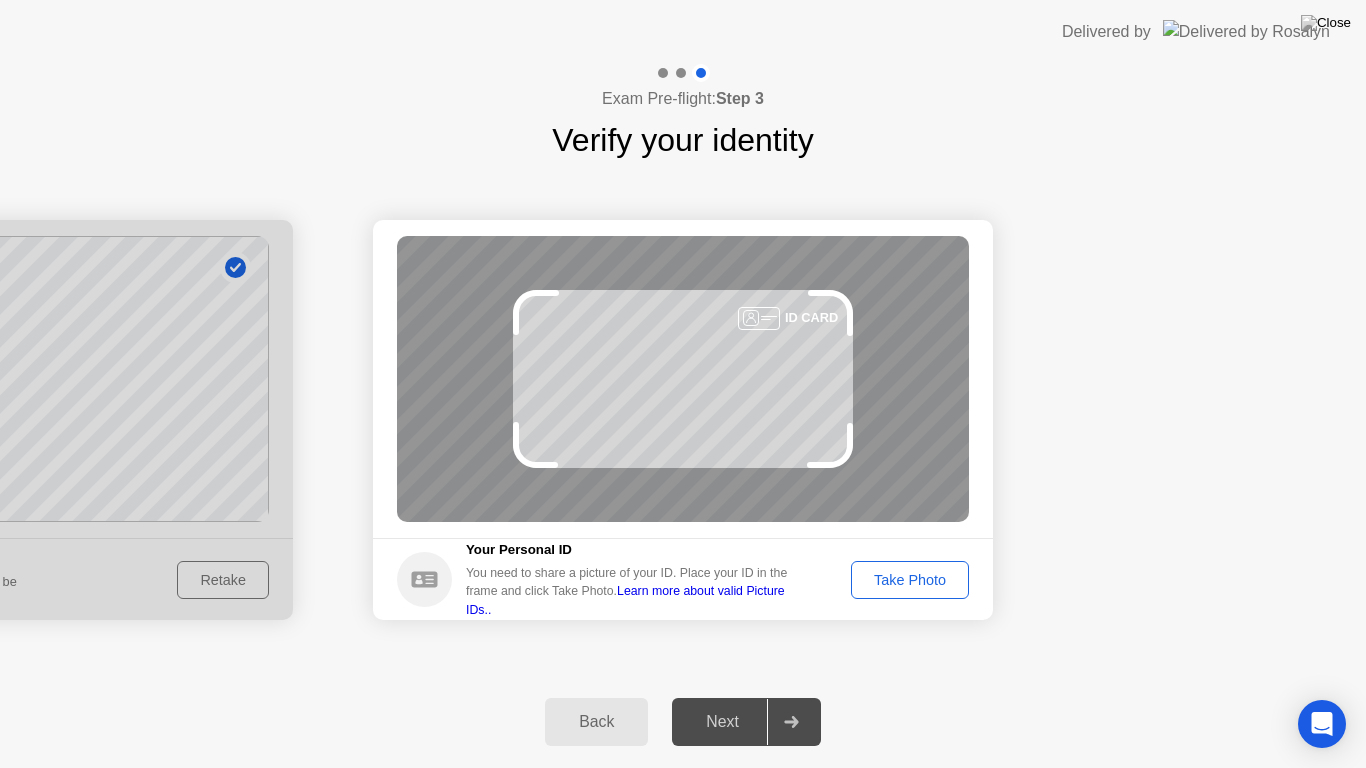 click on "Take Photo" 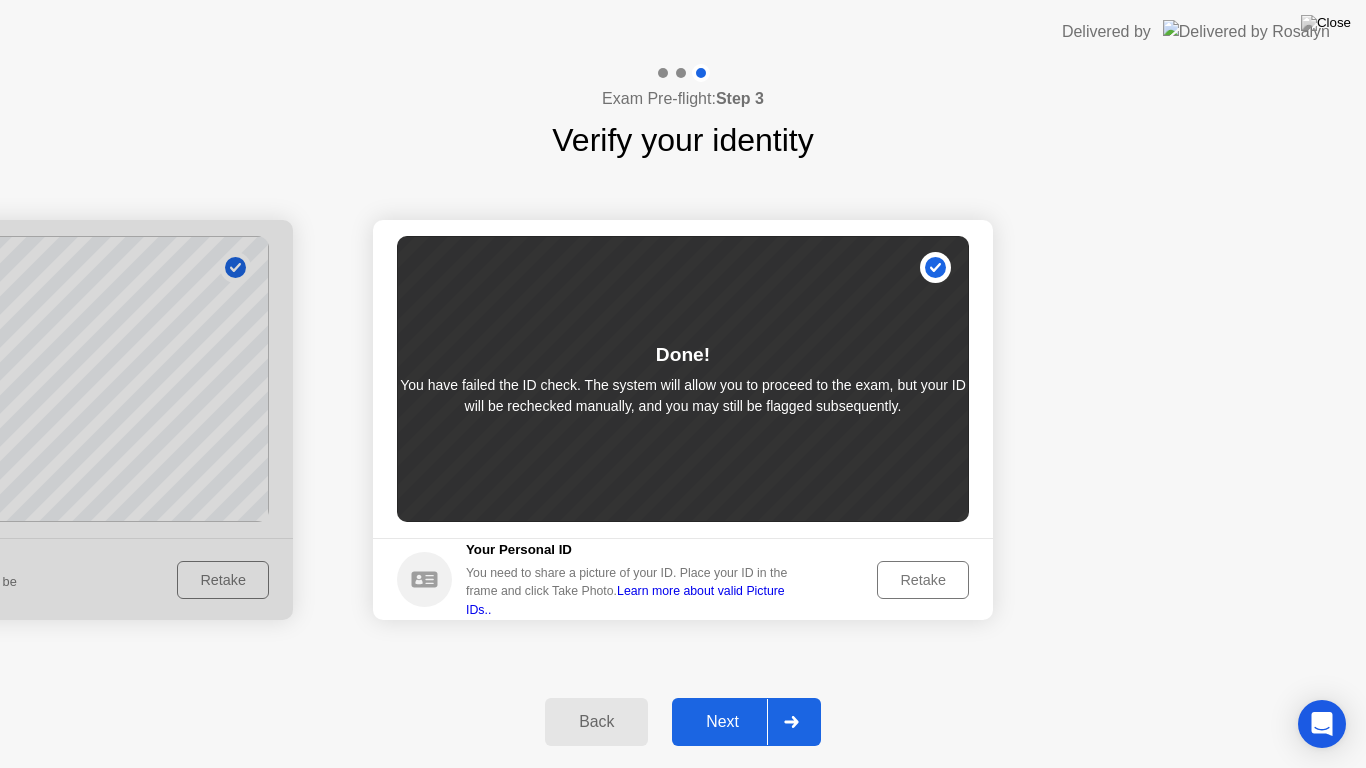 click on "Next" 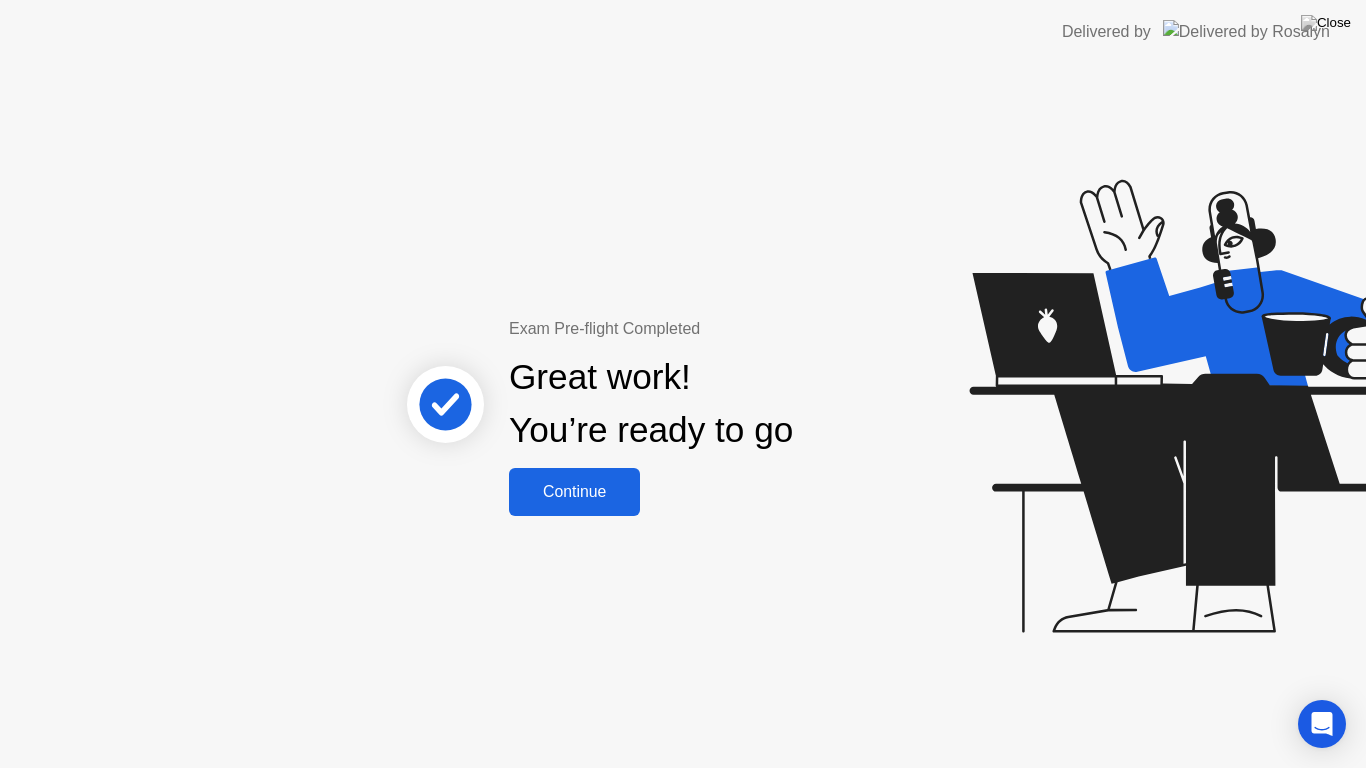 click on "Continue" 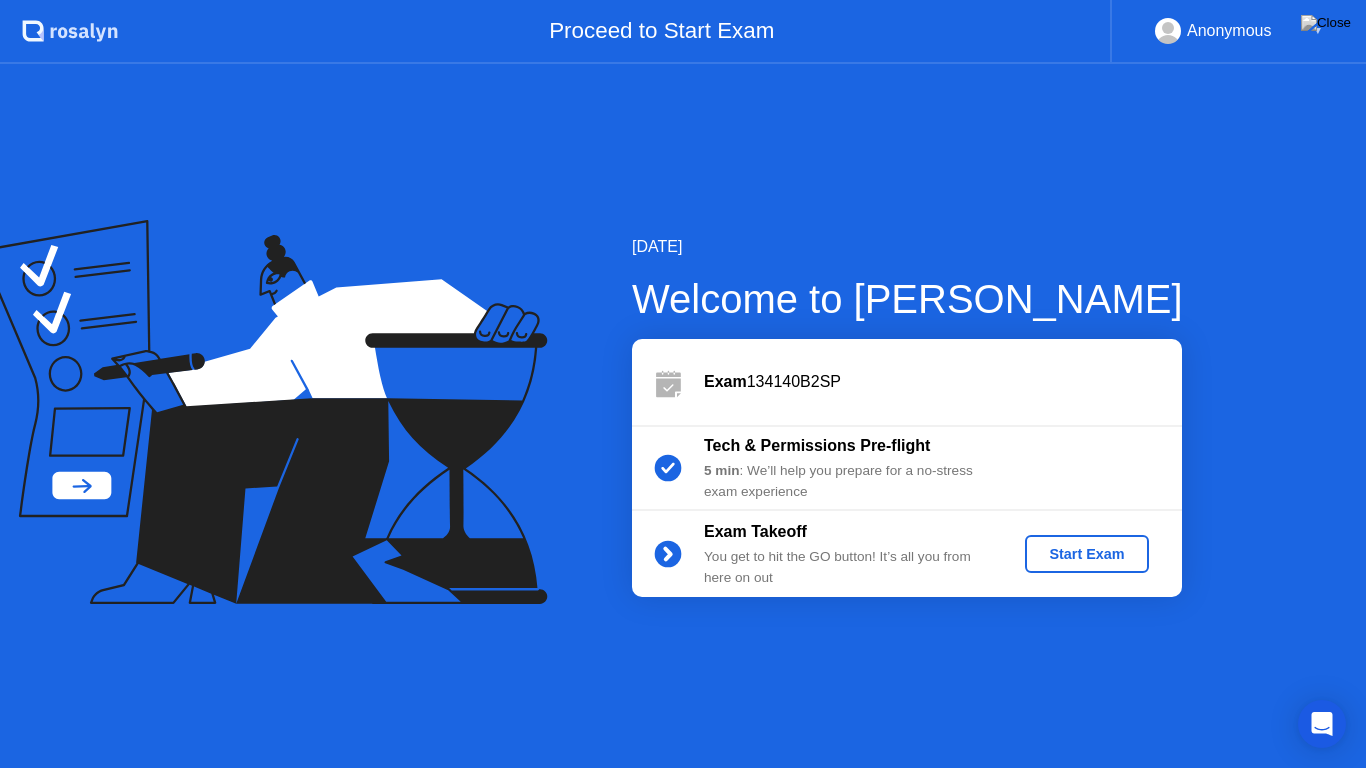 click on "Start Exam" 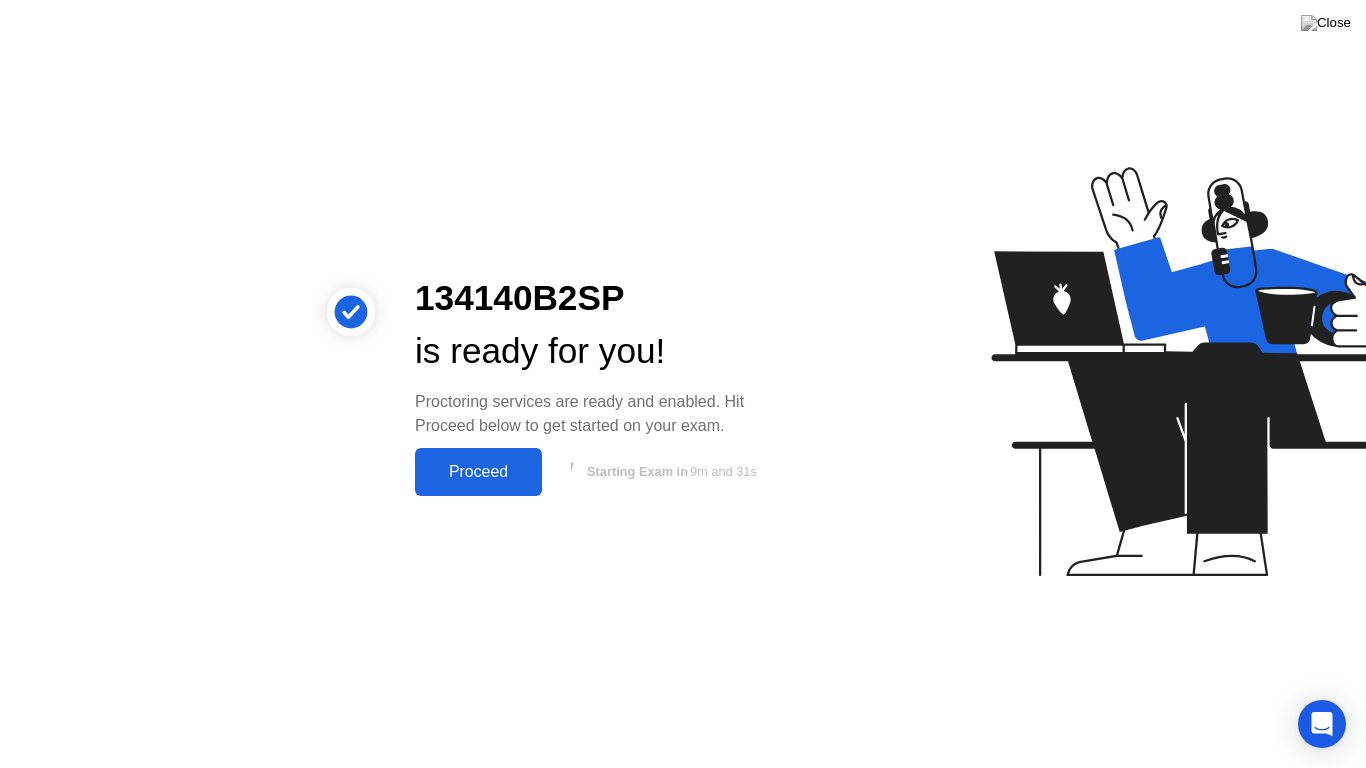 click on "Proceed" 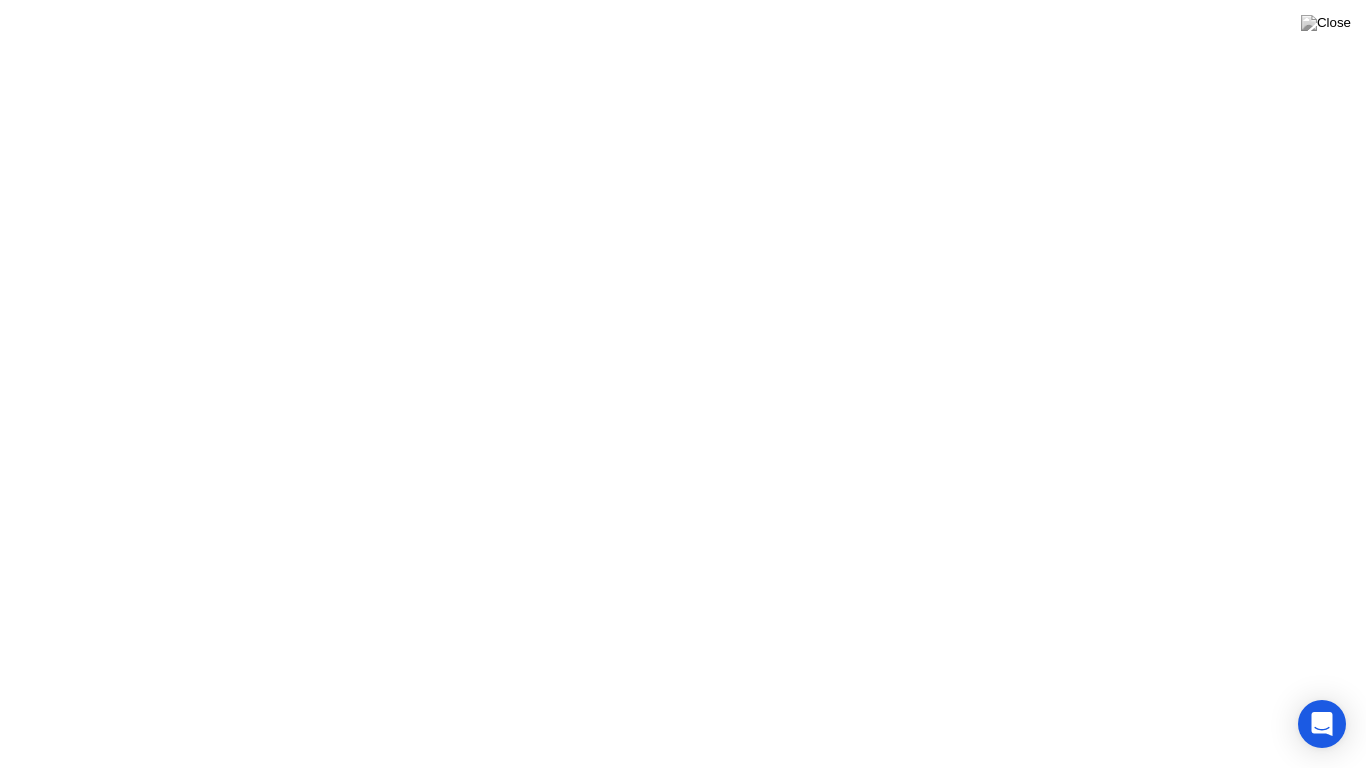 click 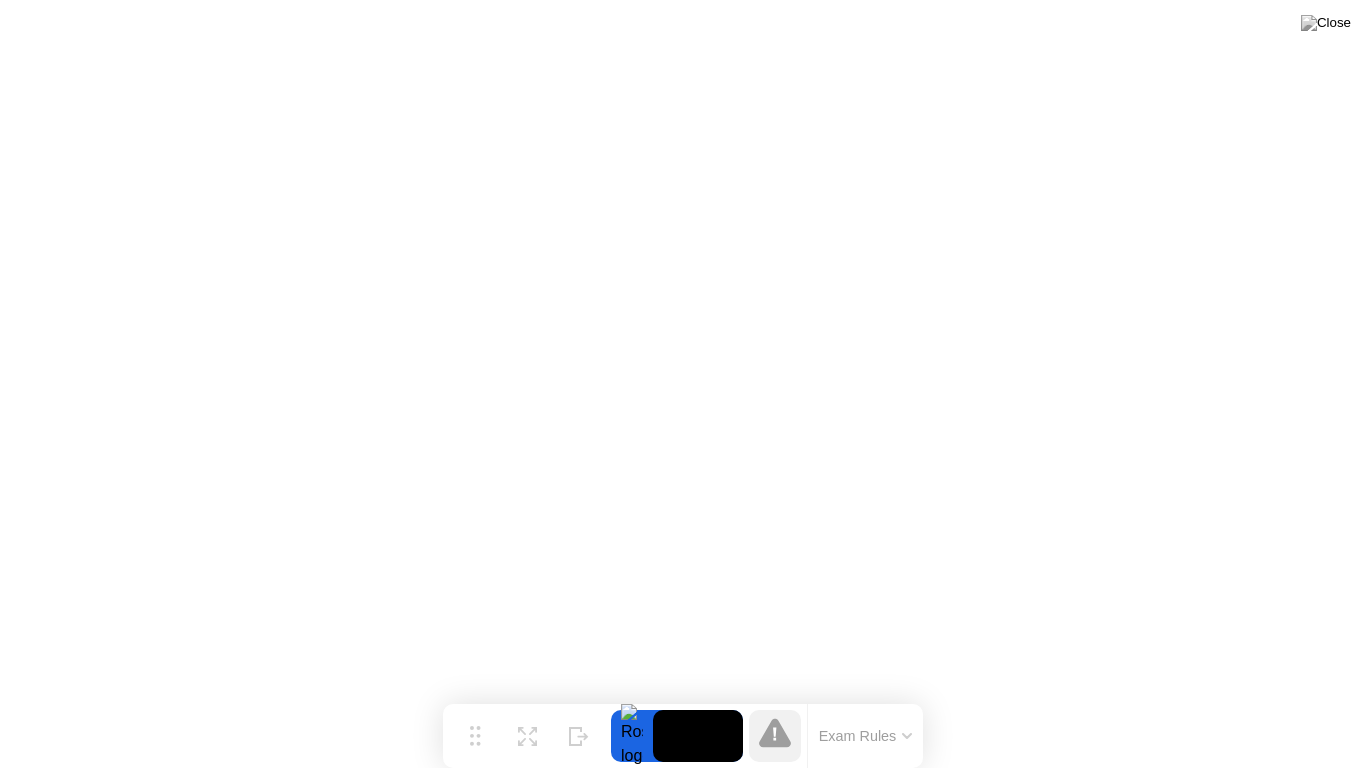 click 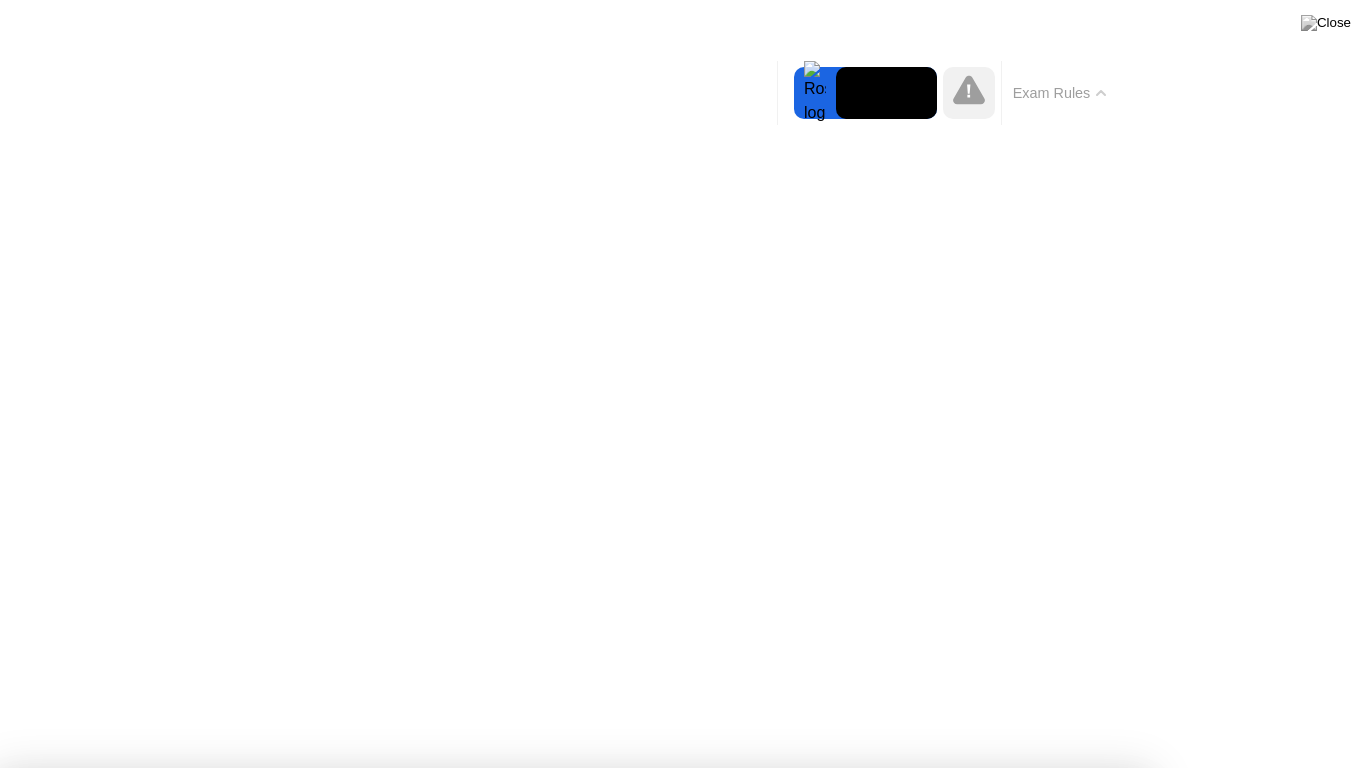 click on "Exam Rules" 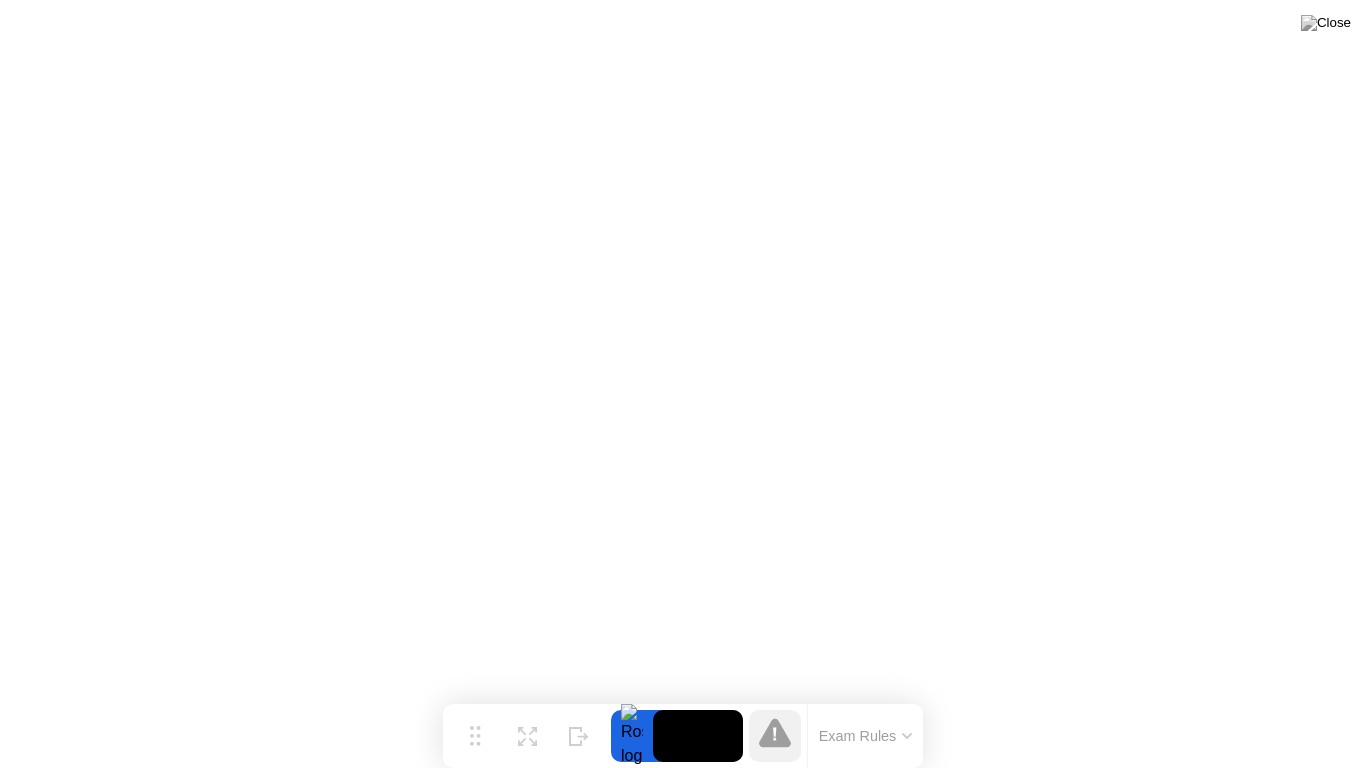 click on "Exam Rules" 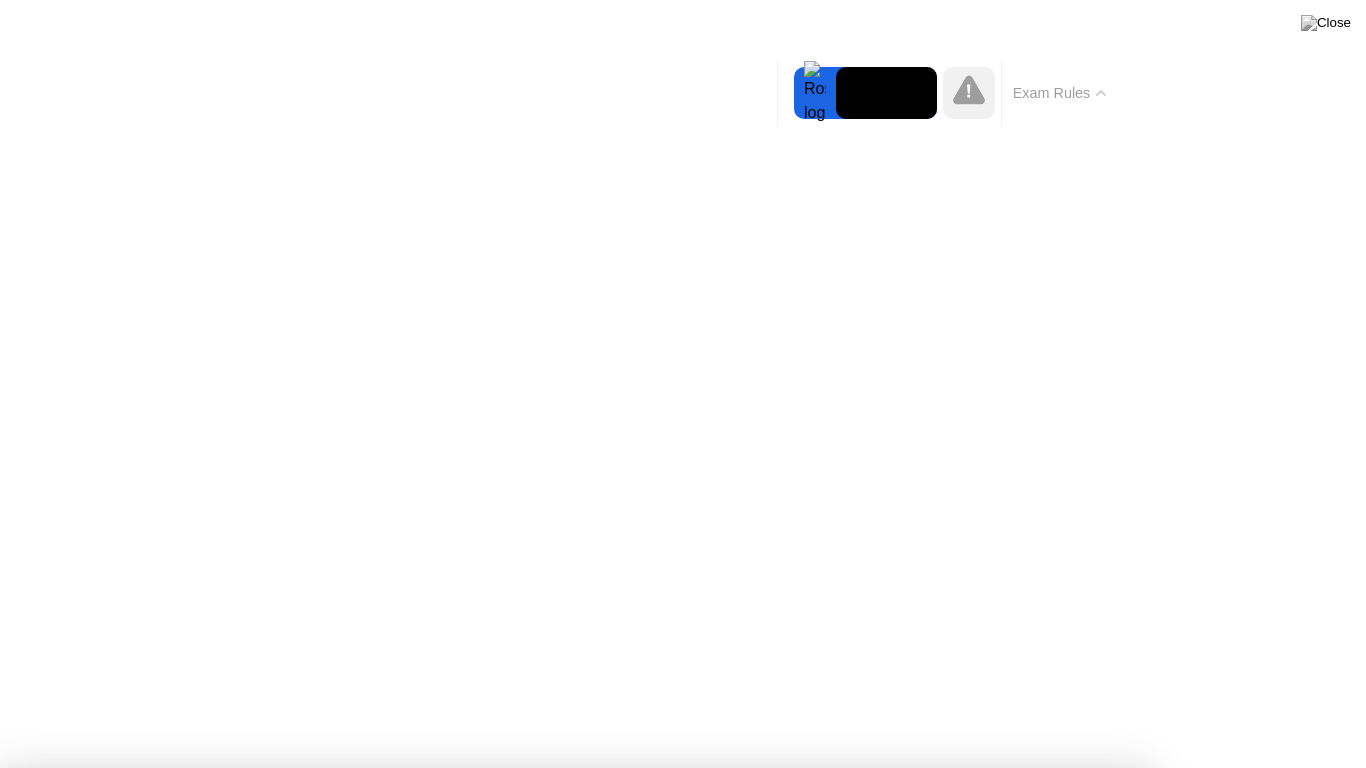 click on "Got it!" at bounding box center (574, 1375) 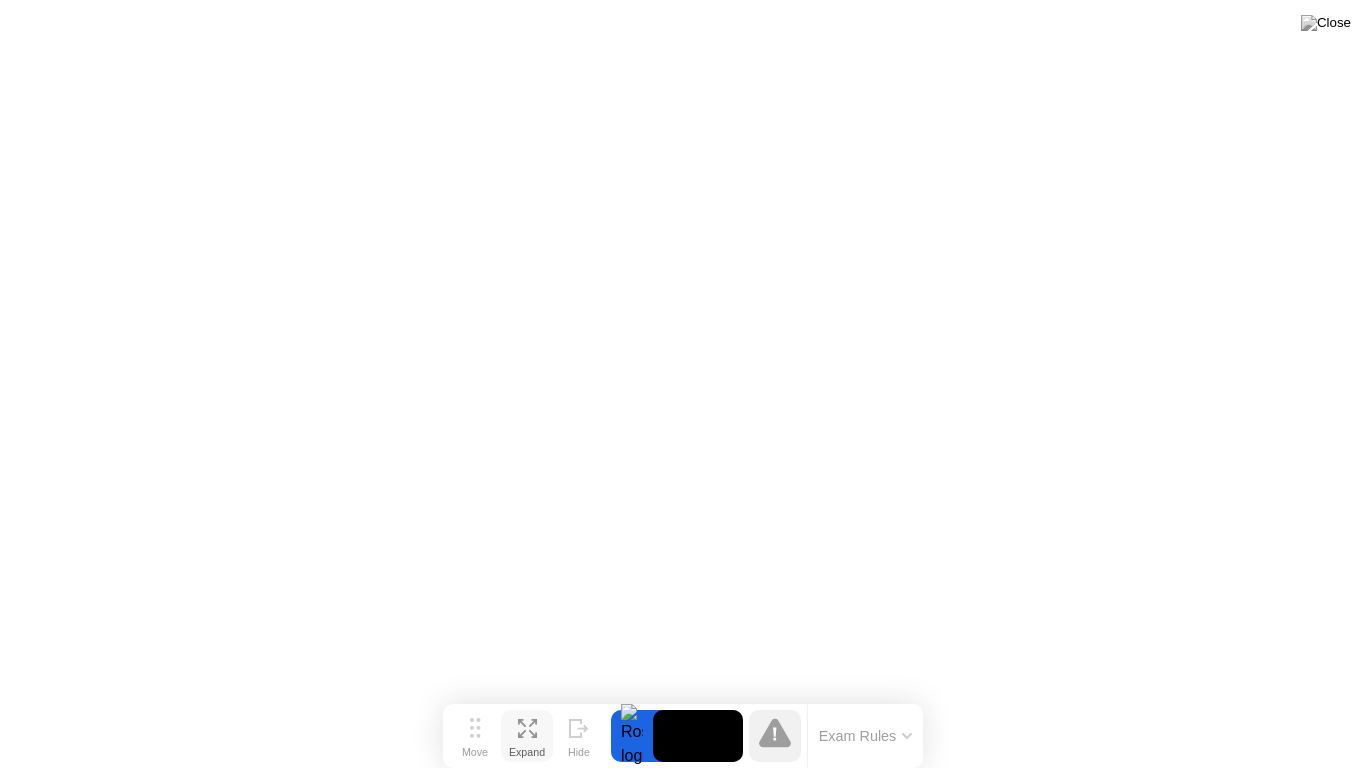 click 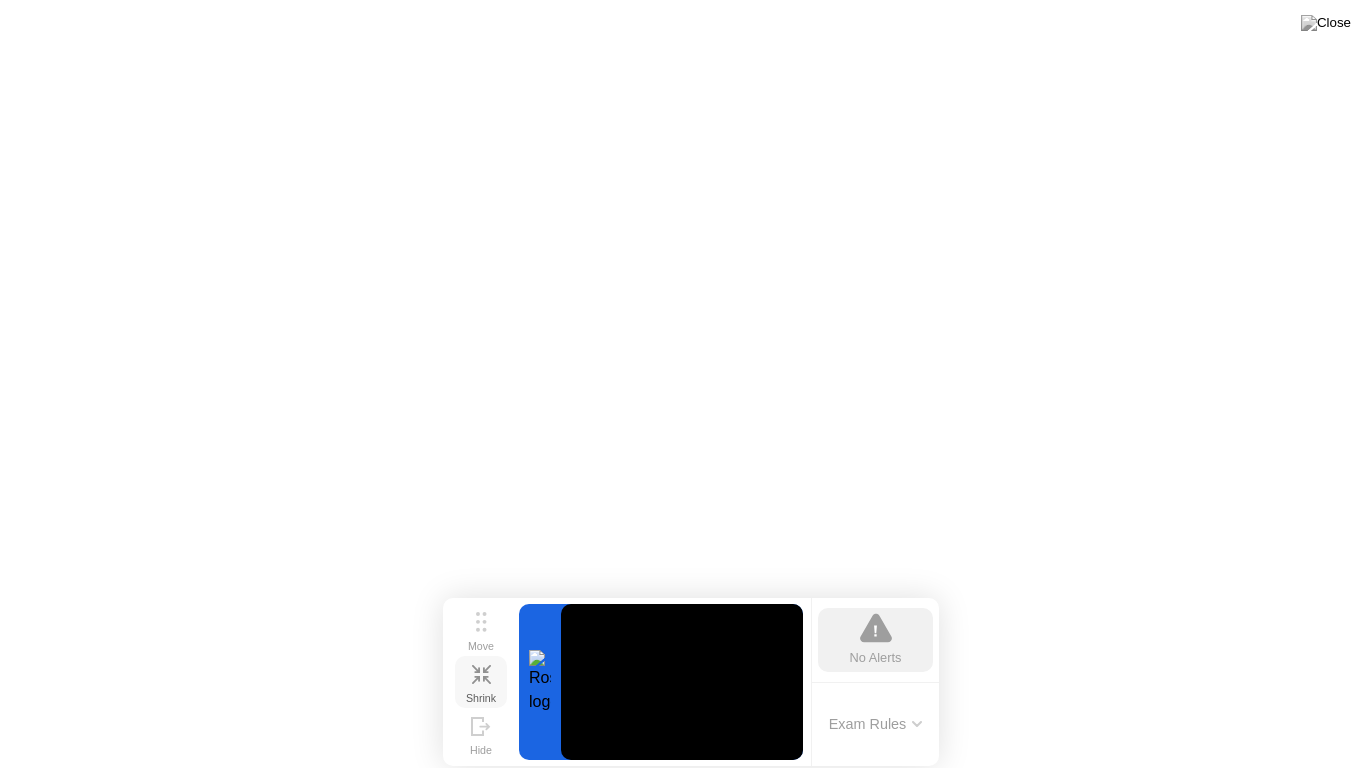 click 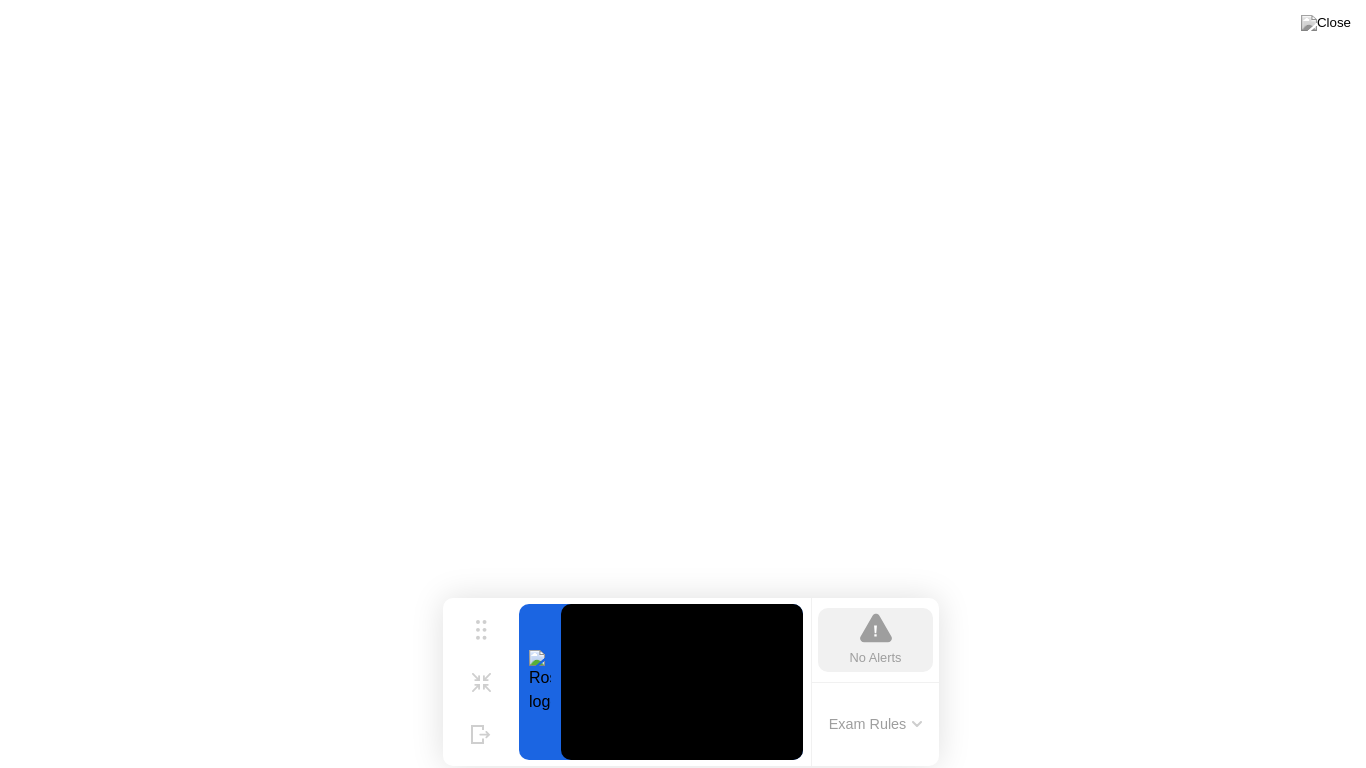 drag, startPoint x: 486, startPoint y: 694, endPoint x: 446, endPoint y: 613, distance: 90.33826 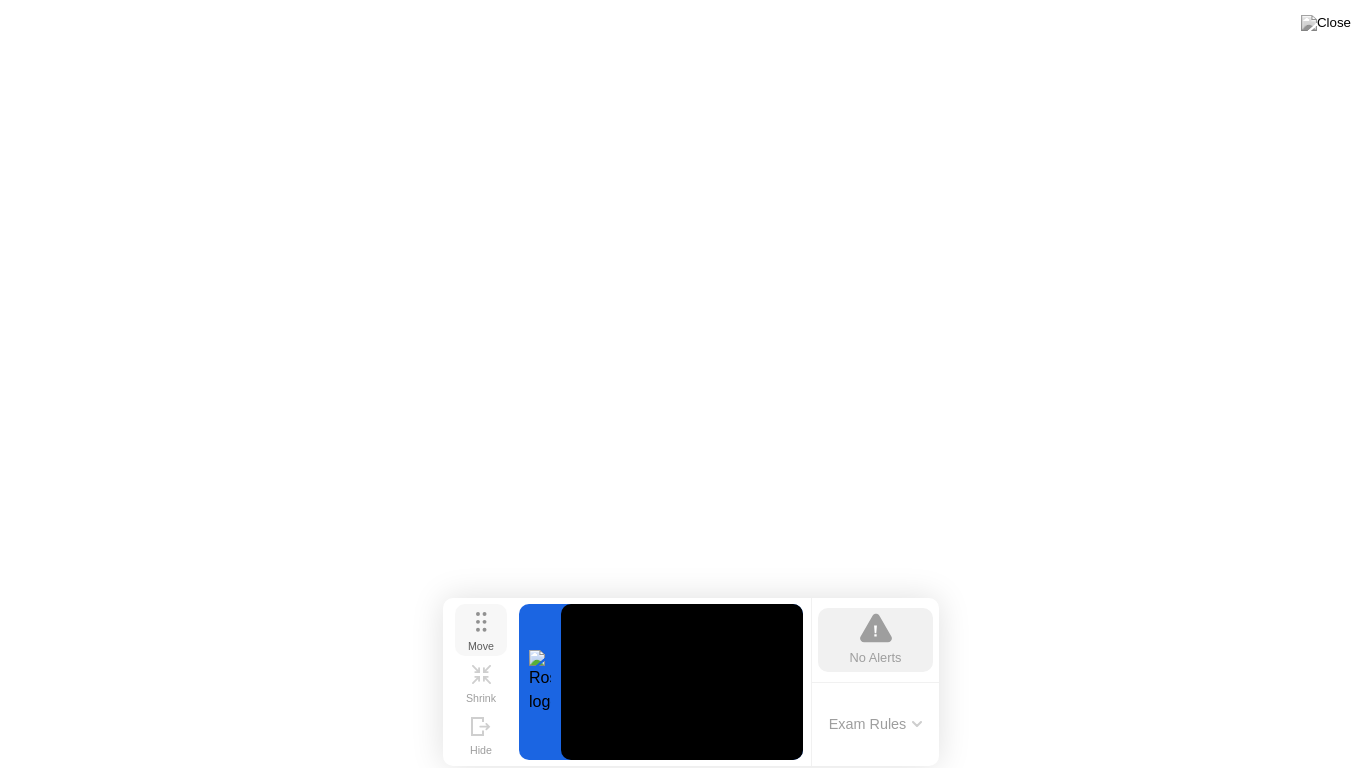 click 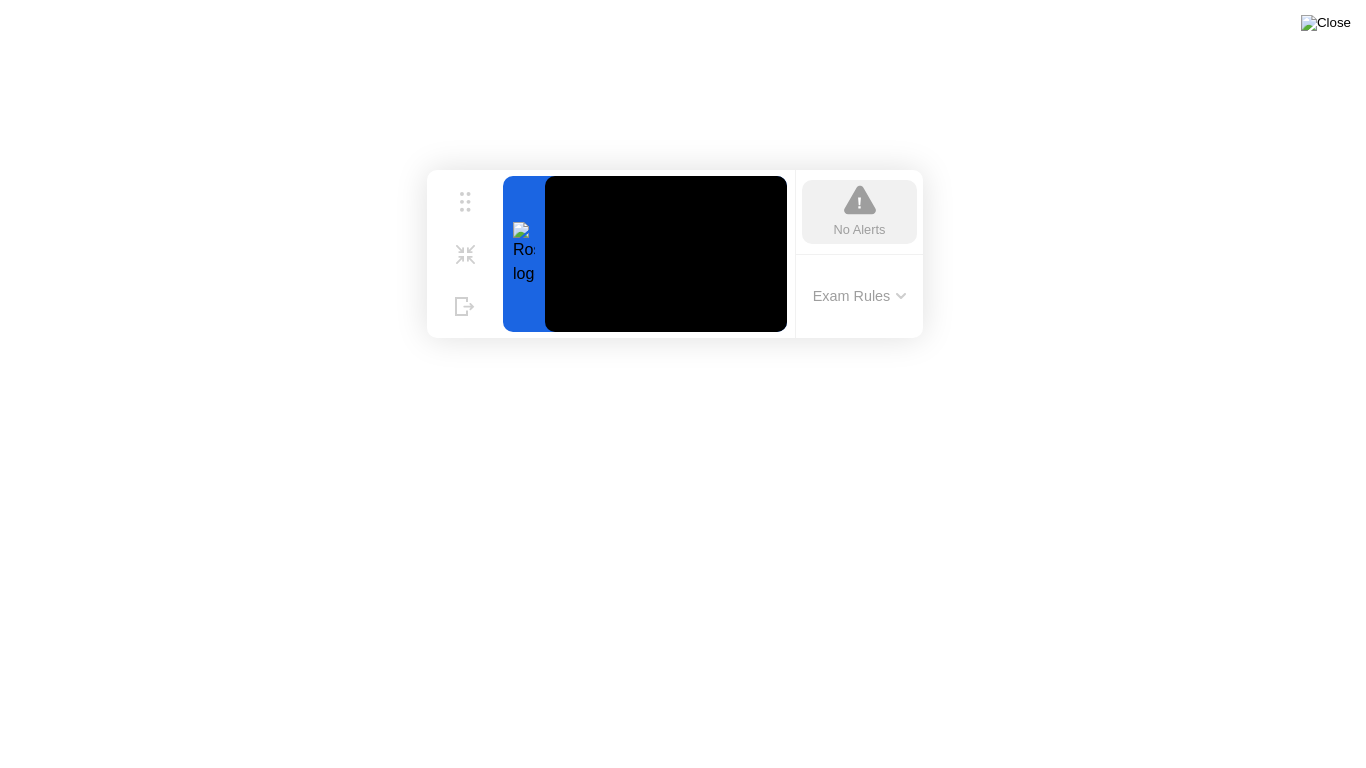 click at bounding box center [1326, 23] 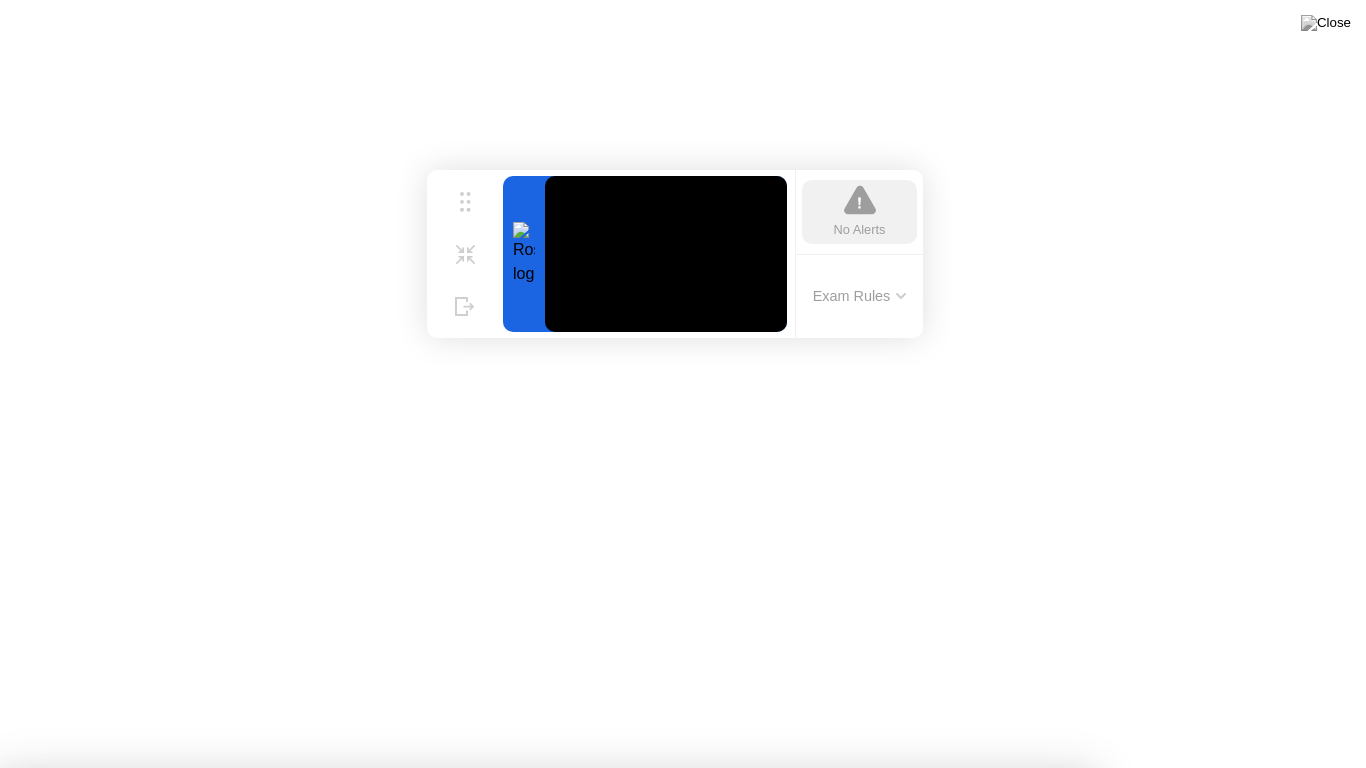 drag, startPoint x: 730, startPoint y: 172, endPoint x: 870, endPoint y: 170, distance: 140.01428 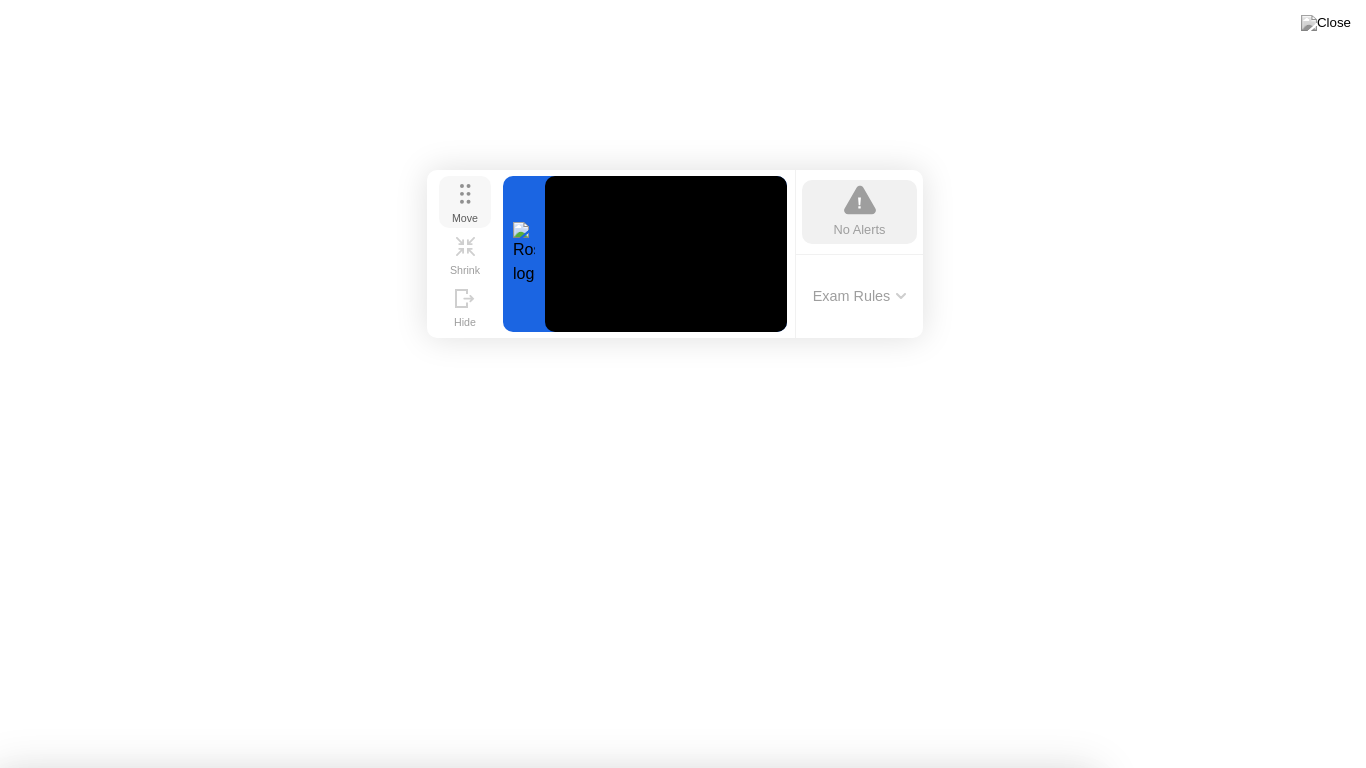 click on "Move" 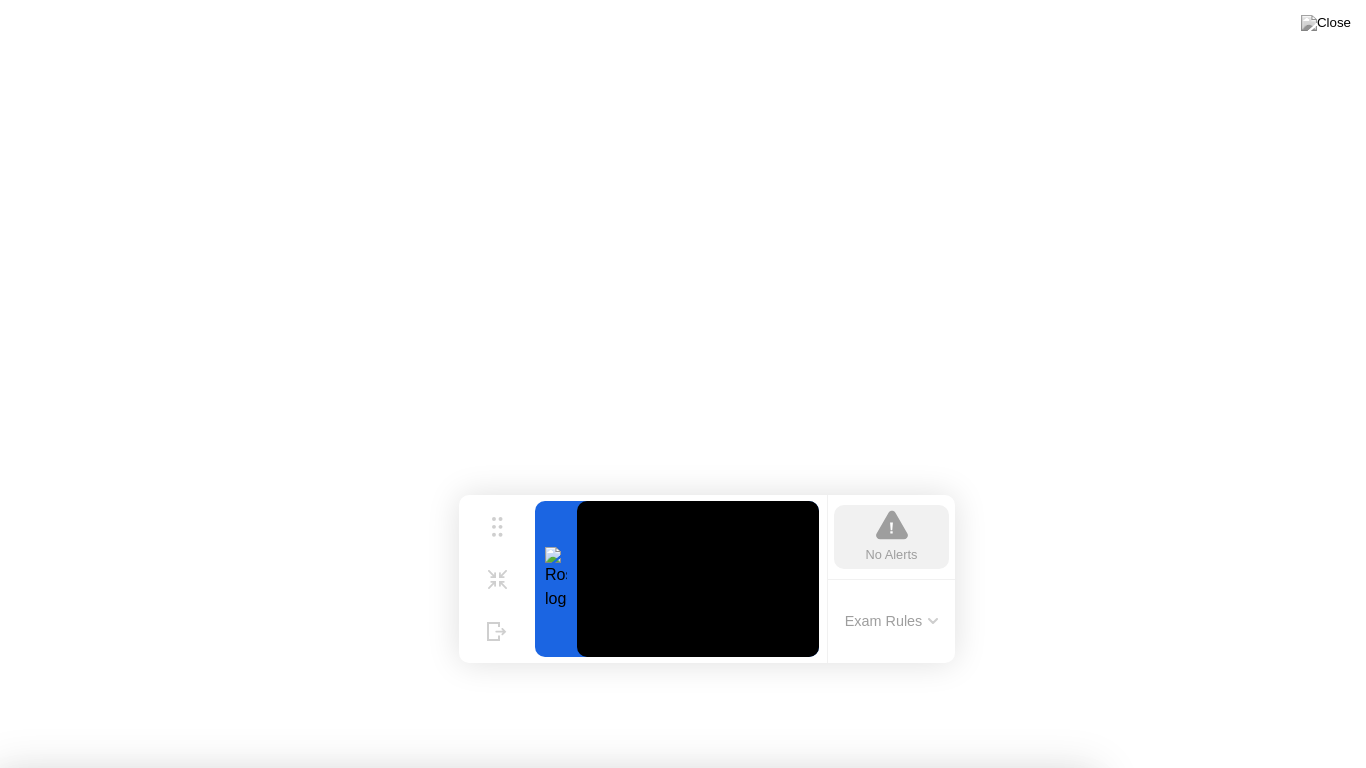 drag, startPoint x: 459, startPoint y: 209, endPoint x: 589, endPoint y: 763, distance: 569.04834 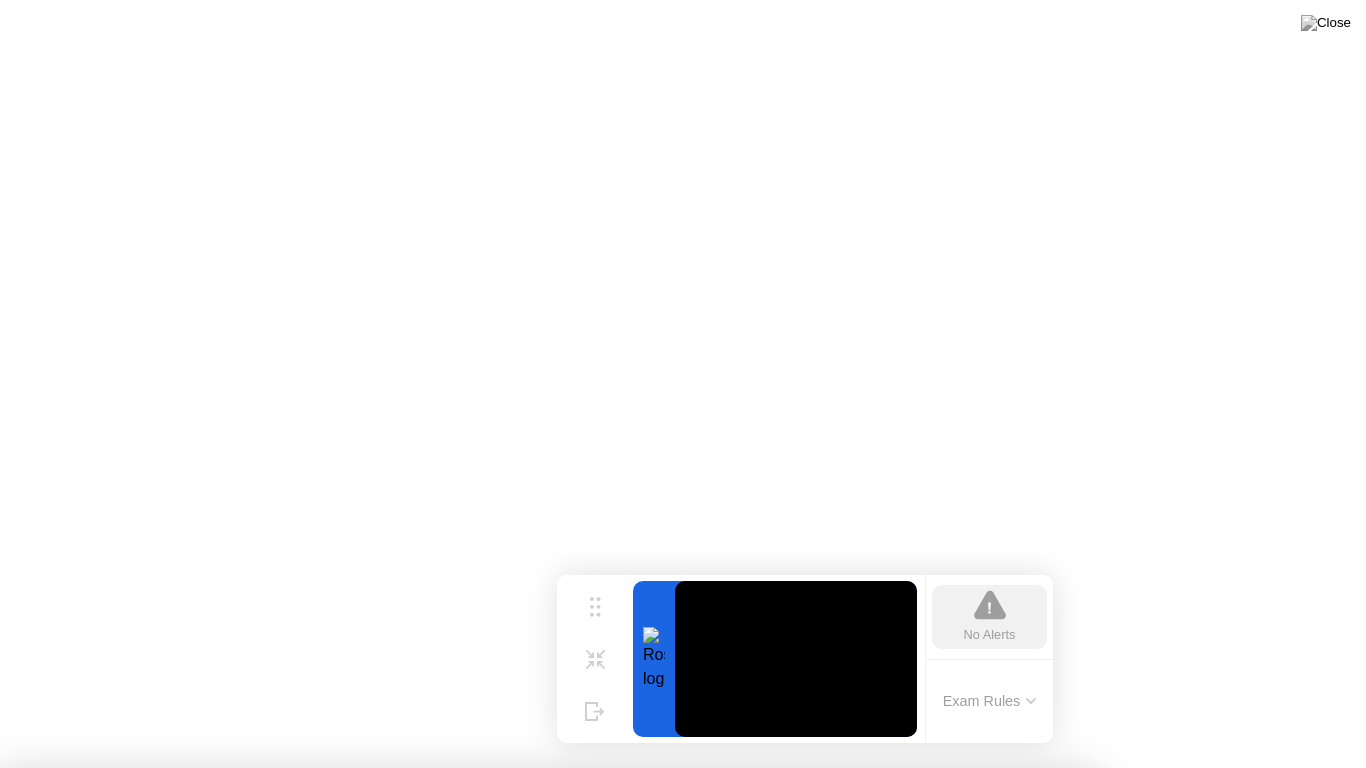 click on "Yes" at bounding box center [498, 881] 